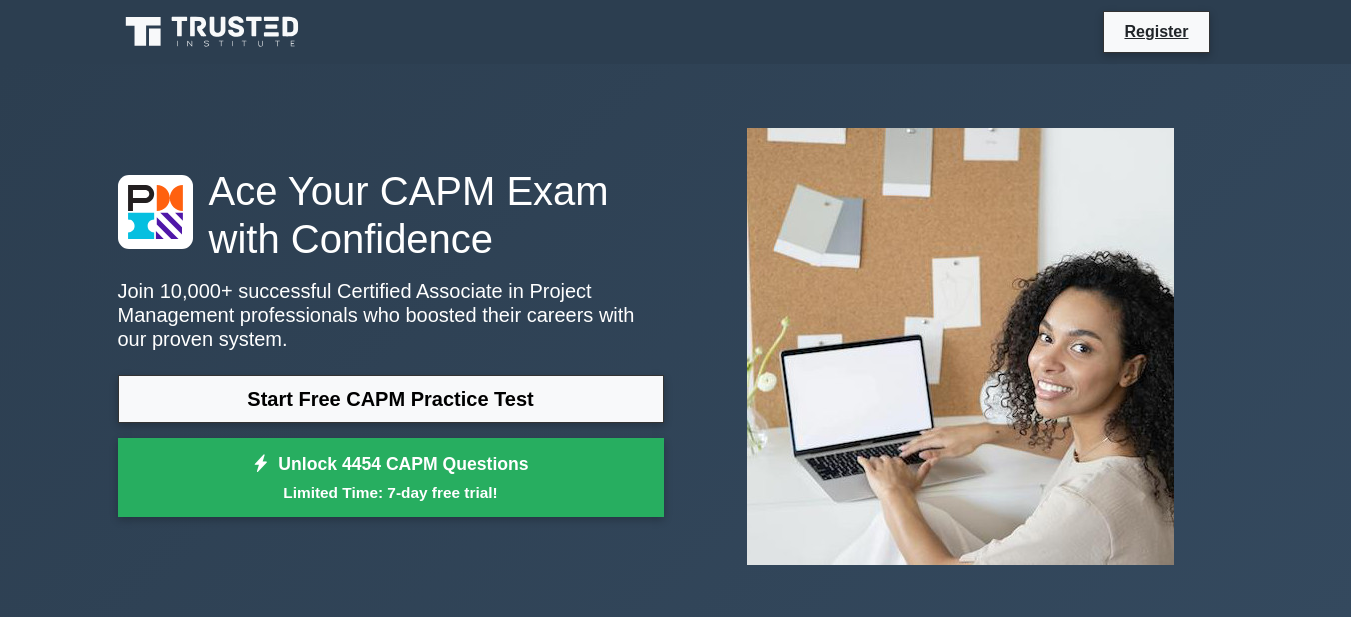 scroll, scrollTop: 0, scrollLeft: 0, axis: both 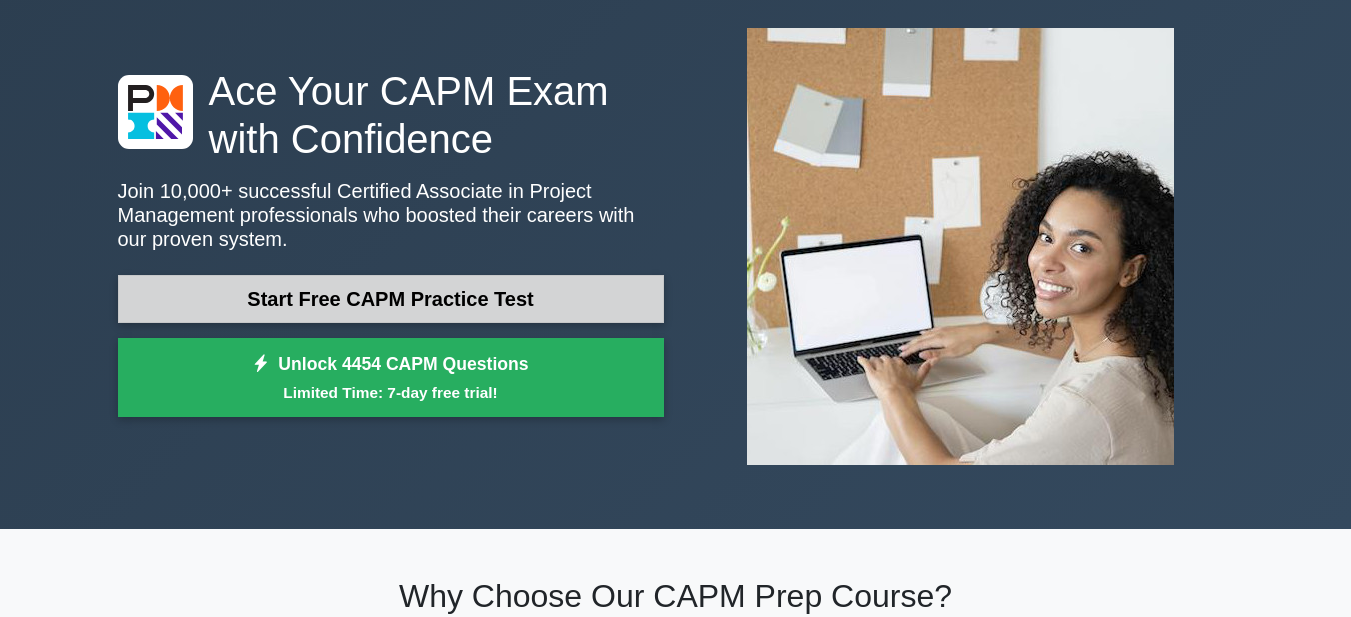 click on "Start Free CAPM Practice Test" at bounding box center (391, 299) 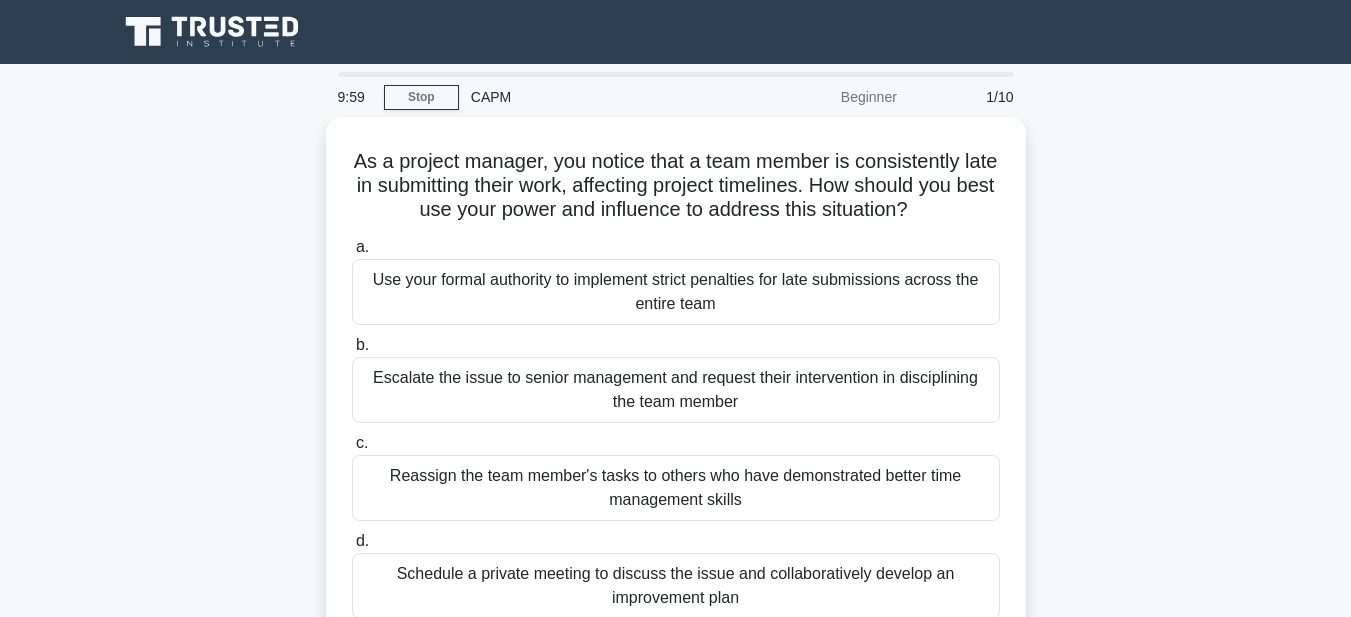 scroll, scrollTop: 0, scrollLeft: 0, axis: both 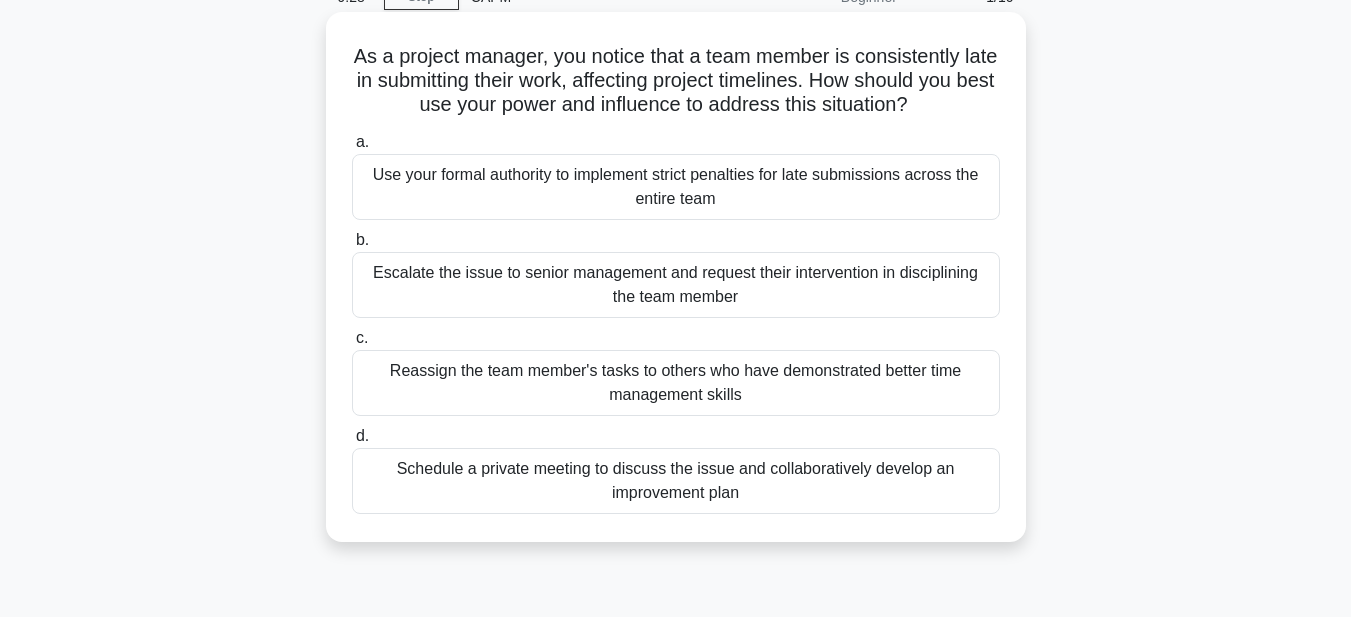 click on "Schedule a private meeting to discuss the issue and collaboratively develop an improvement plan" at bounding box center (676, 481) 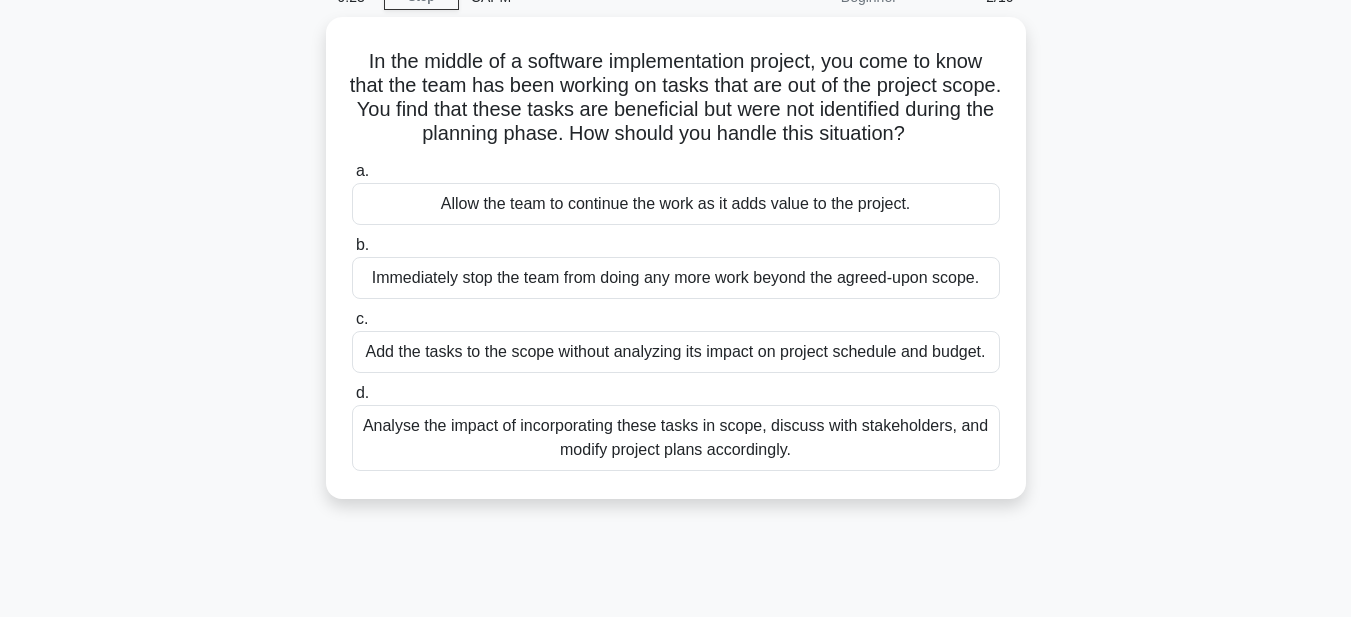 scroll, scrollTop: 63, scrollLeft: 0, axis: vertical 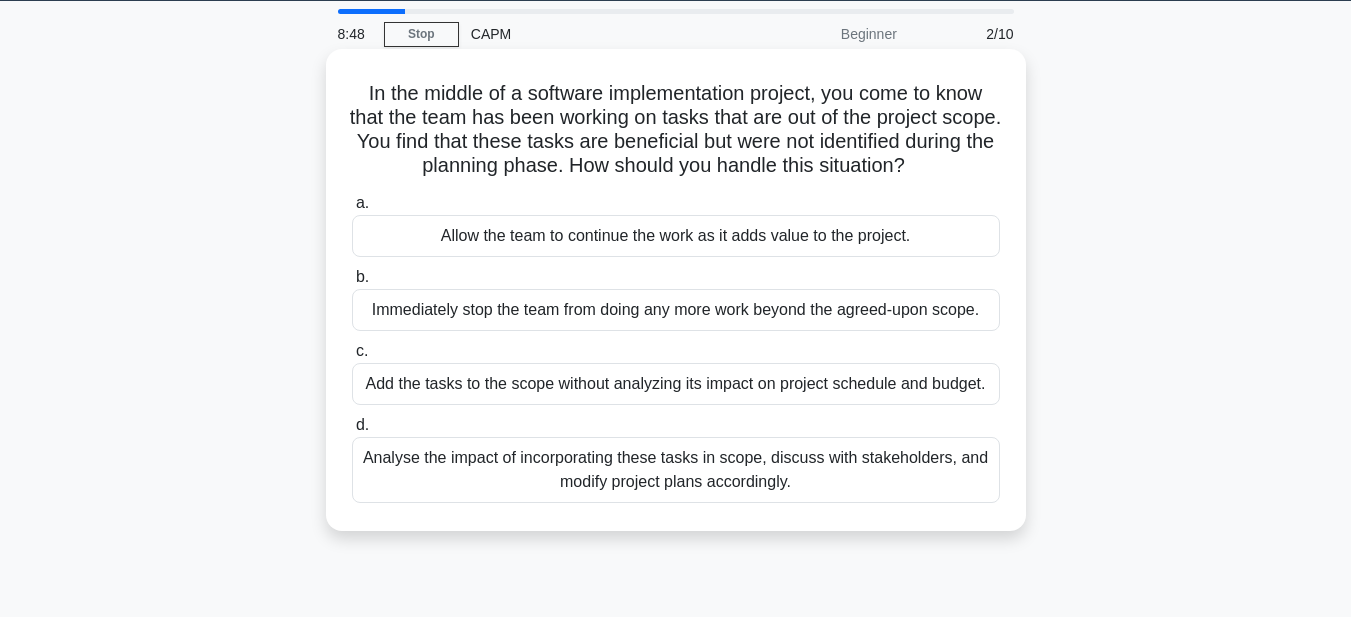 click on "Analyse the impact of incorporating these tasks in scope, discuss with stakeholders, and modify project plans accordingly." at bounding box center (676, 470) 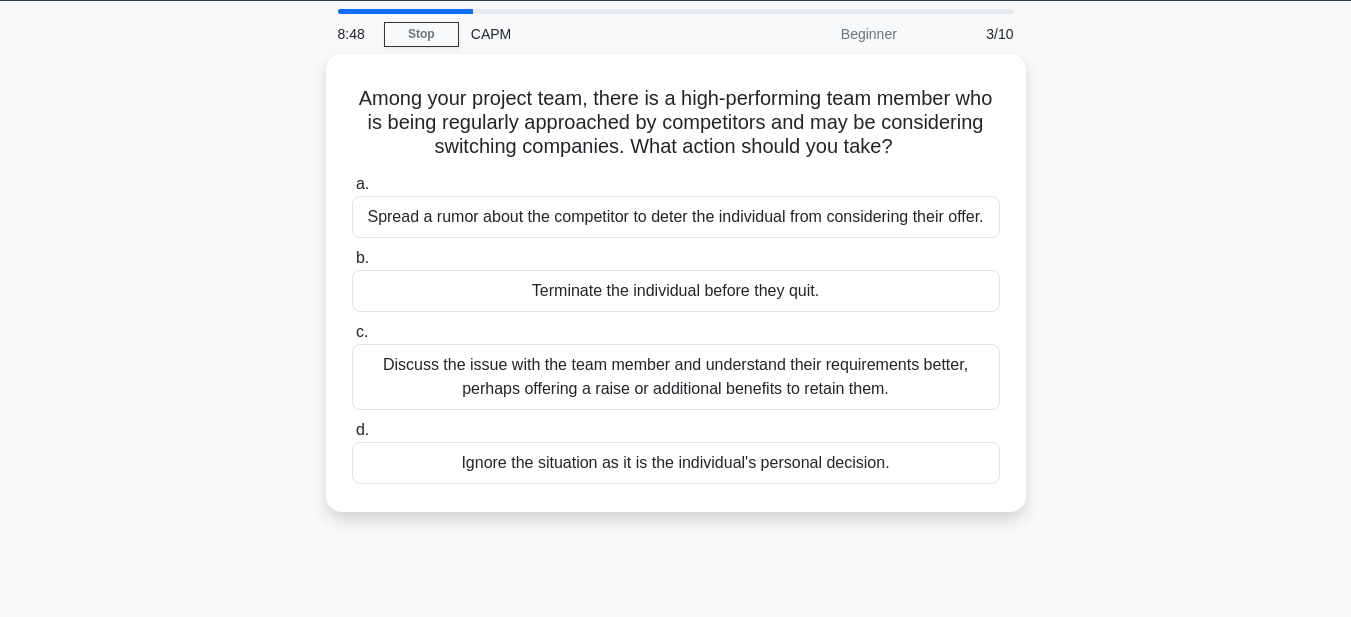 scroll, scrollTop: 0, scrollLeft: 0, axis: both 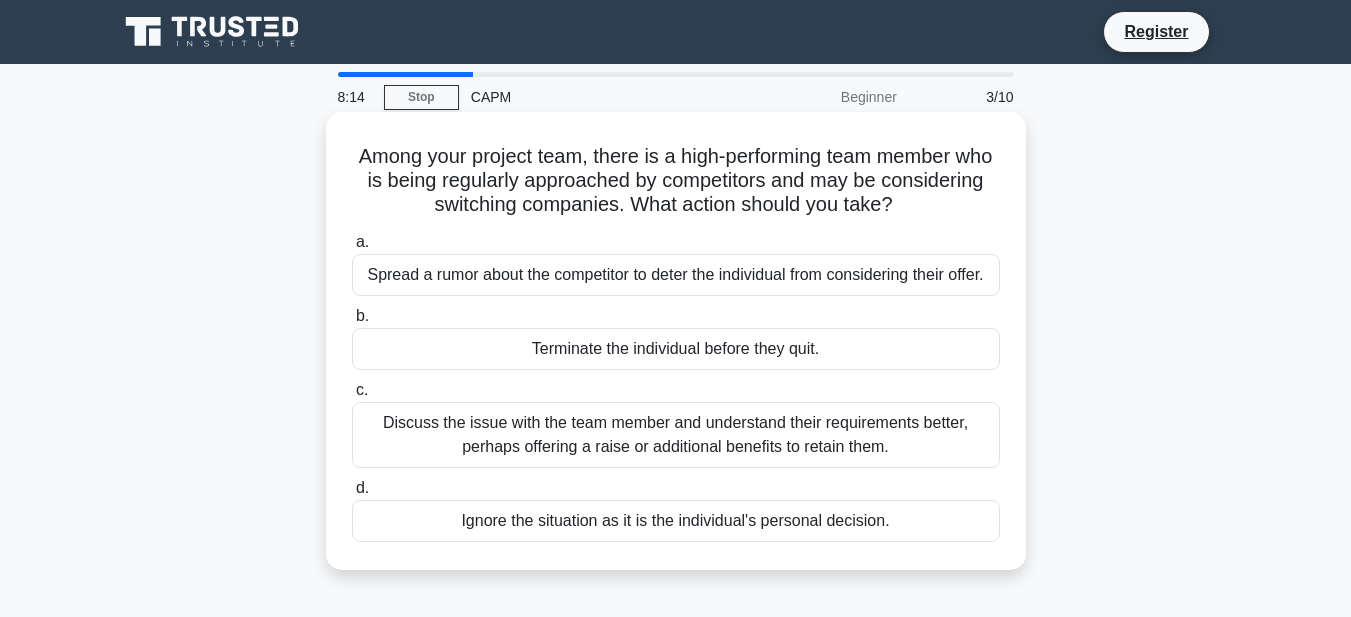 click on "Discuss the issue with the team member and understand their requirements better, perhaps offering a raise or additional benefits to retain them." at bounding box center (676, 435) 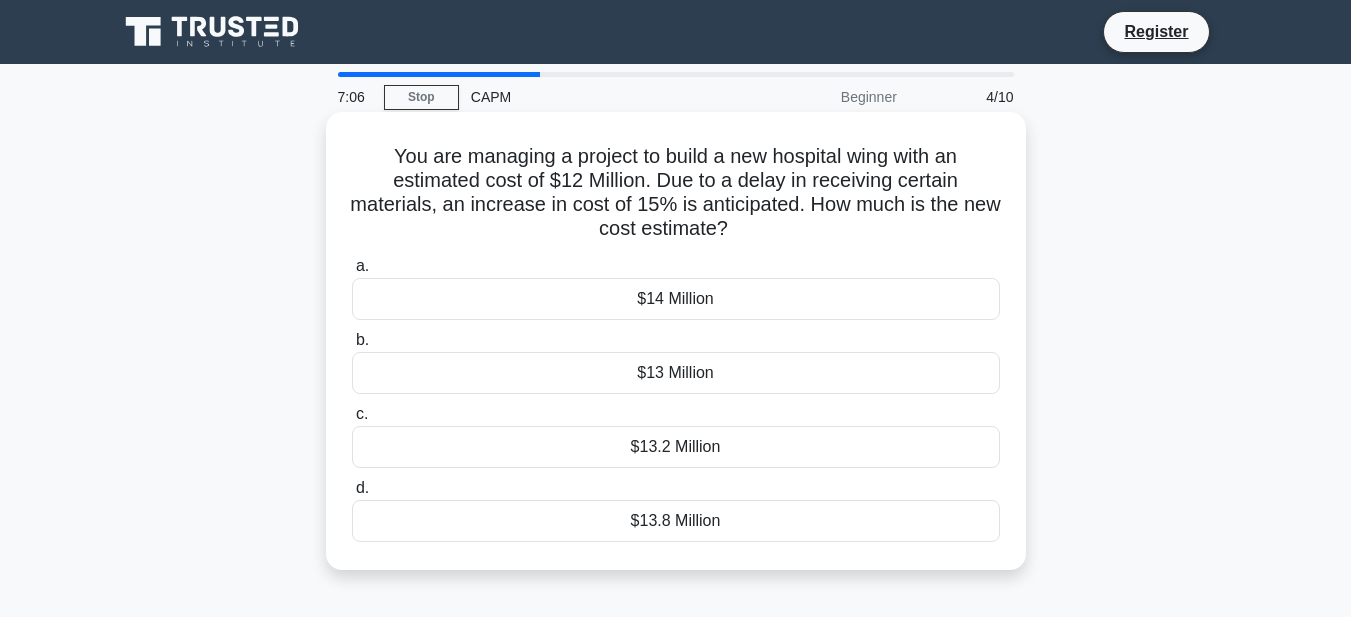 click on "$13.8 Million" at bounding box center (676, 521) 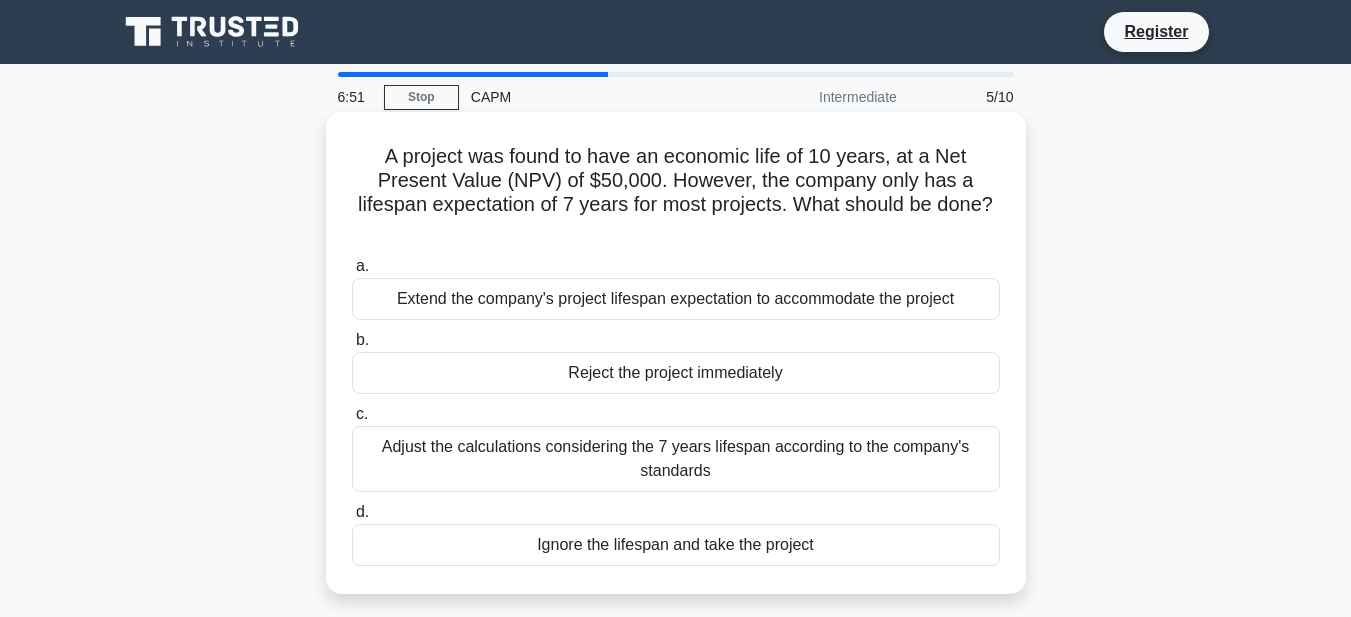 drag, startPoint x: 379, startPoint y: 159, endPoint x: 1011, endPoint y: 554, distance: 745.2845 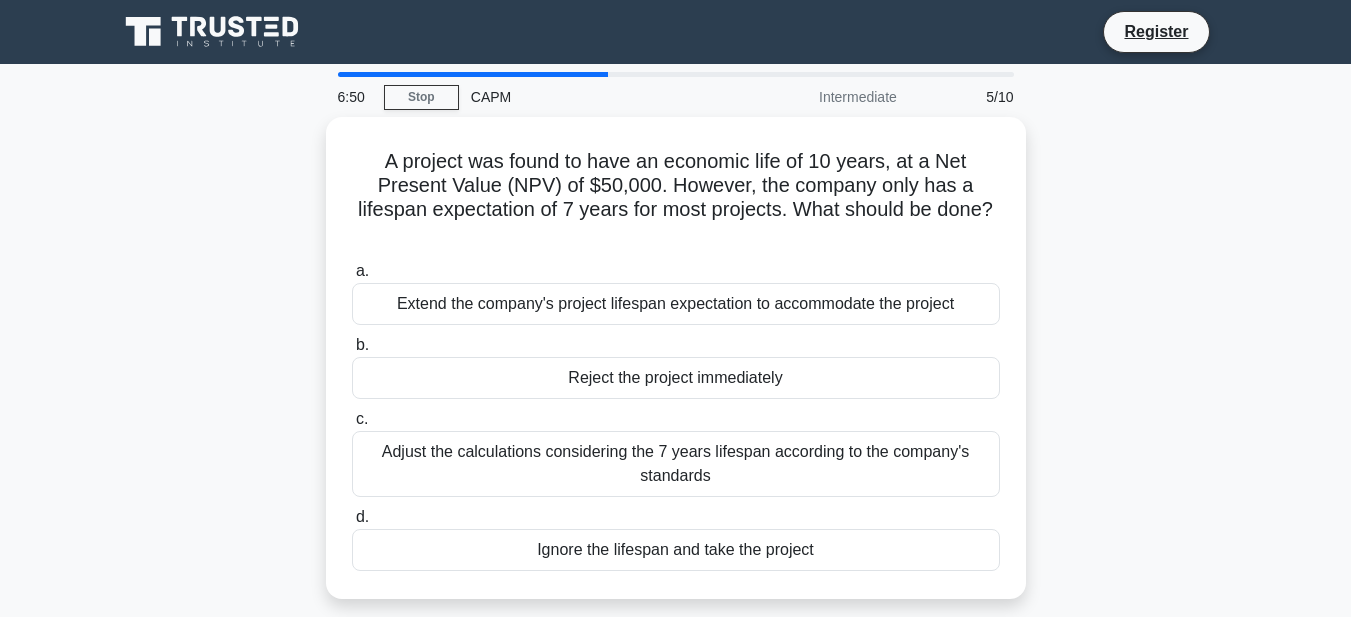 scroll, scrollTop: 100, scrollLeft: 0, axis: vertical 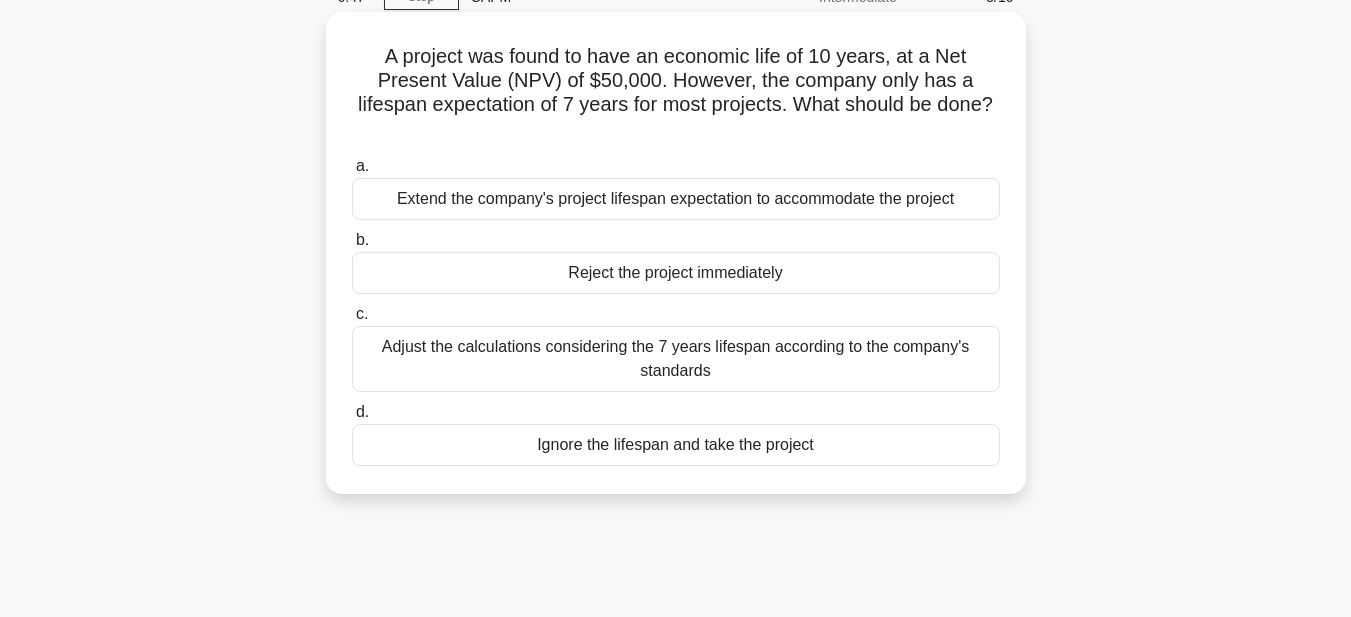 copy on "A project was found to have an economic life of 10 years, at a Net Present Value (NPV) of $[MONEY]. However, the company only has a lifespan expectation of 7 years for most projects. What should be done?
.spinner_0XTQ{transform-origin:center;animation:spinner_y6GP .75s linear infinite}@keyframes spinner_y6GP{100%{transform:rotate(360deg)}}
a.
Extend the company's project lifespan expectation to accommodate the project
b.
Reject the project immediately
c.
Adjust the calculations considering the 7 years lifespan according to the company's standards
d.
Ignore the lifespan and take the project" 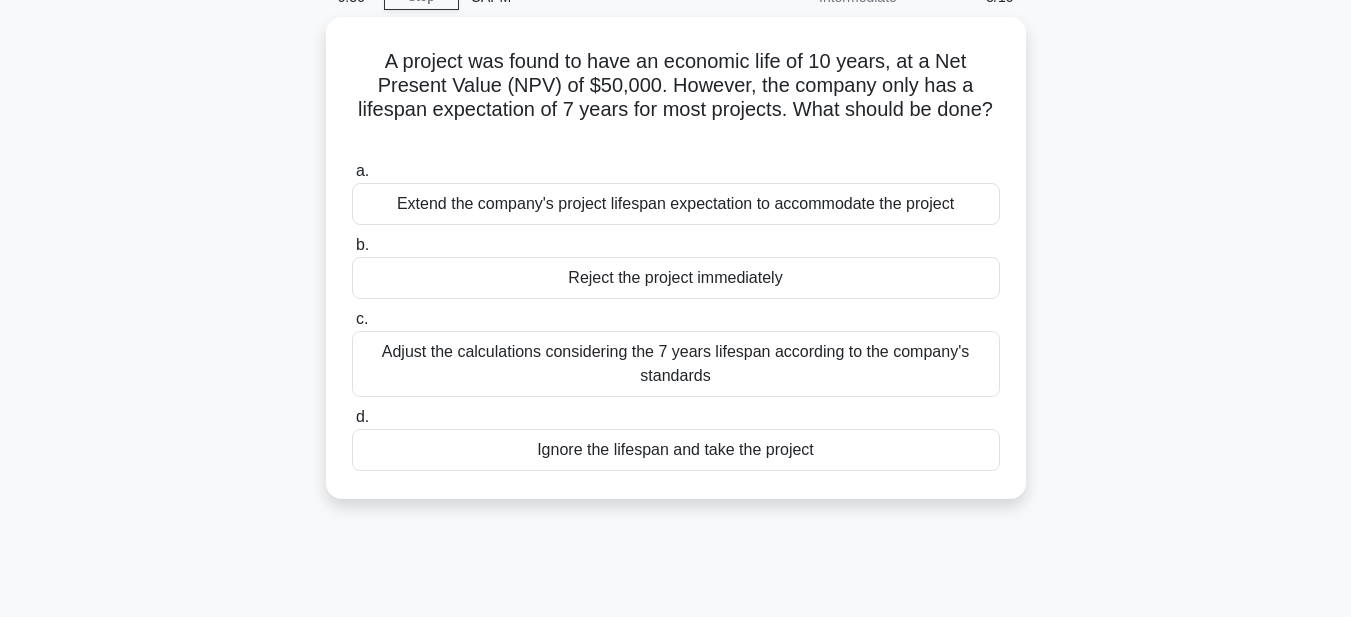click on "[TIME]
Stop
CAPM
Intermediate
[NUMBER]/10
A project was found to have an economic life of 10 years, at a Net Present Value (NPV) of $[MONEY]. However, the company only has a lifespan expectation of 7 years for most projects. What should be done?
.spinner_0XTQ{transform-origin:center;animation:spinner_y6GP .75s linear infinite}@keyframes spinner_y6GP{100%{transform:rotate(360deg)}}
a.
b. c. d." at bounding box center (675, 472) 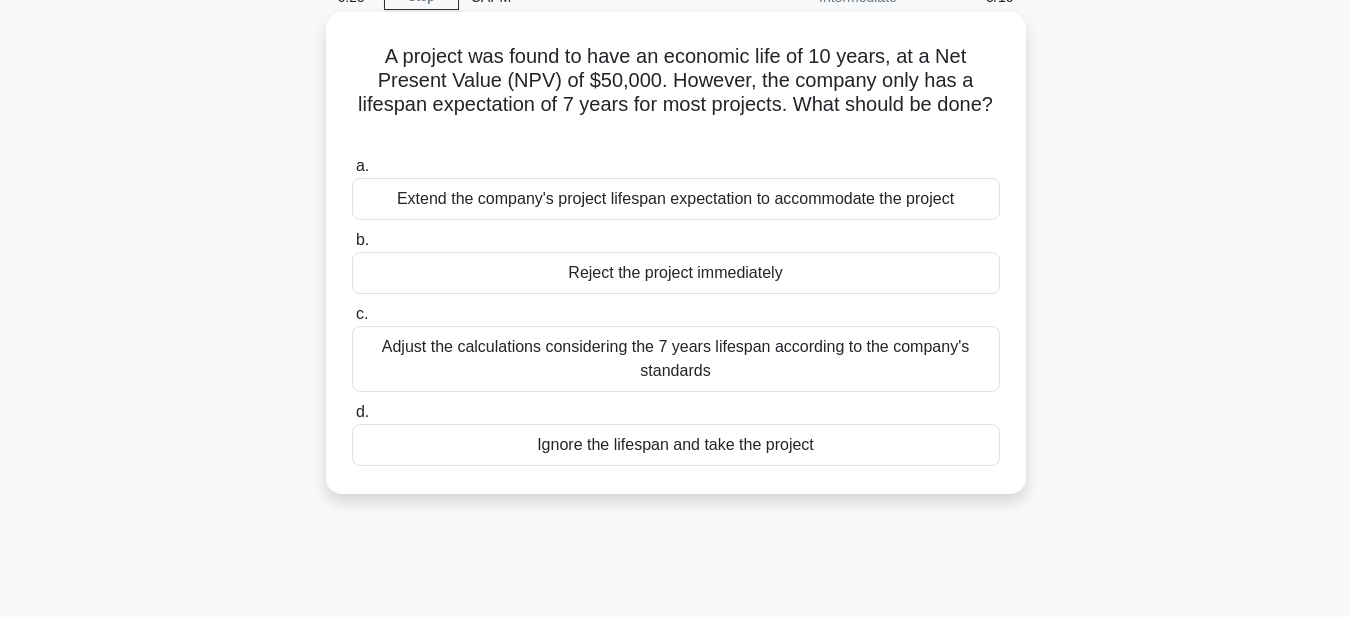 click on "Adjust the calculations considering the 7 years lifespan according to the company's standards" at bounding box center (676, 359) 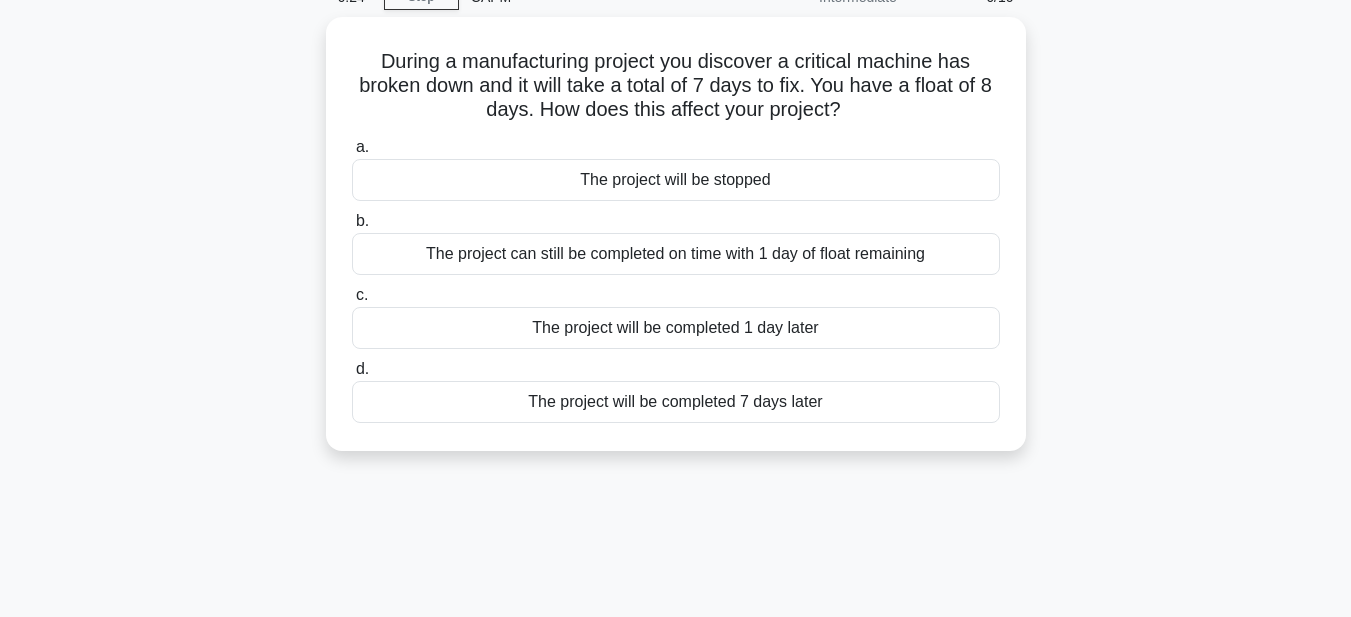 scroll, scrollTop: 0, scrollLeft: 0, axis: both 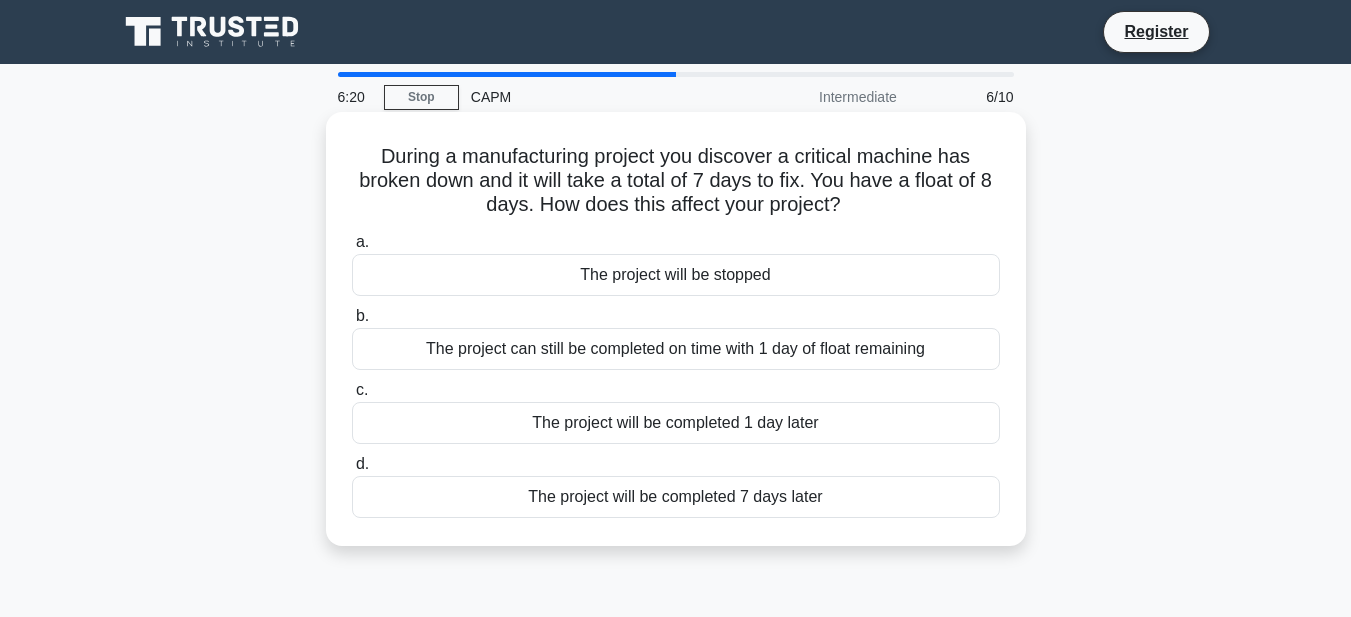 drag, startPoint x: 372, startPoint y: 154, endPoint x: 860, endPoint y: 208, distance: 490.9786 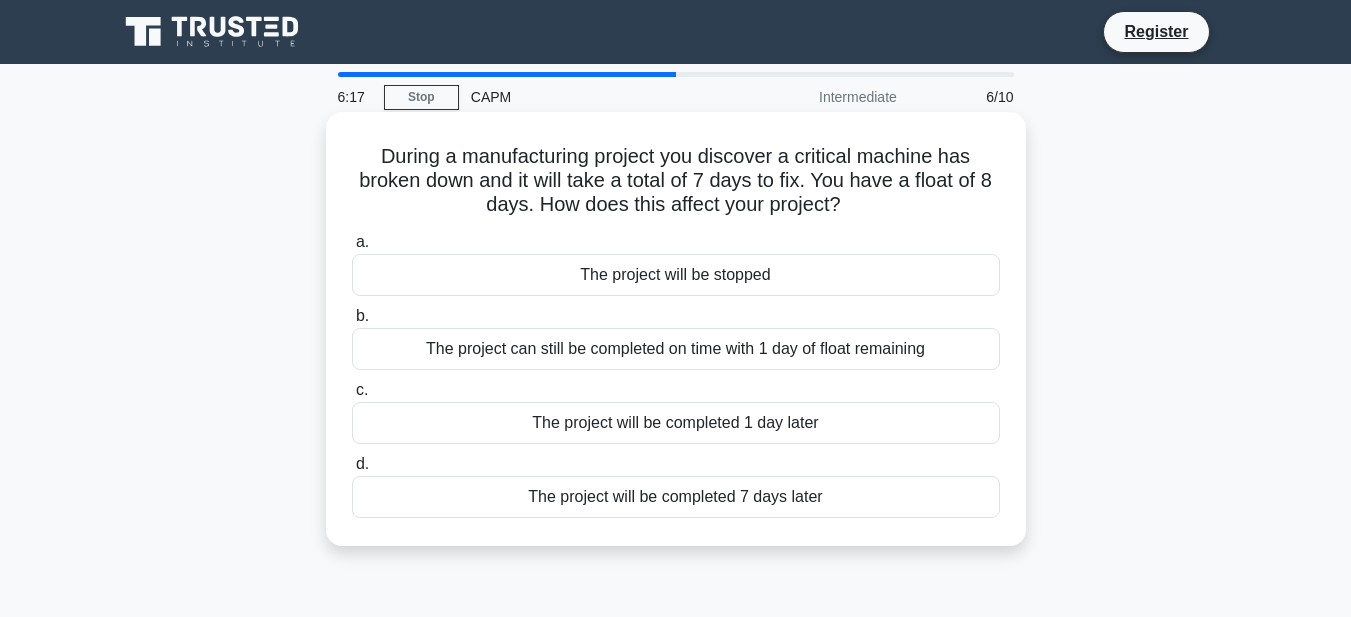 copy on "During a manufacturing project you discover a critical machine has broken down and it will take a total of 7 days to fix. You have a float of 8 days. How does this affect your project?" 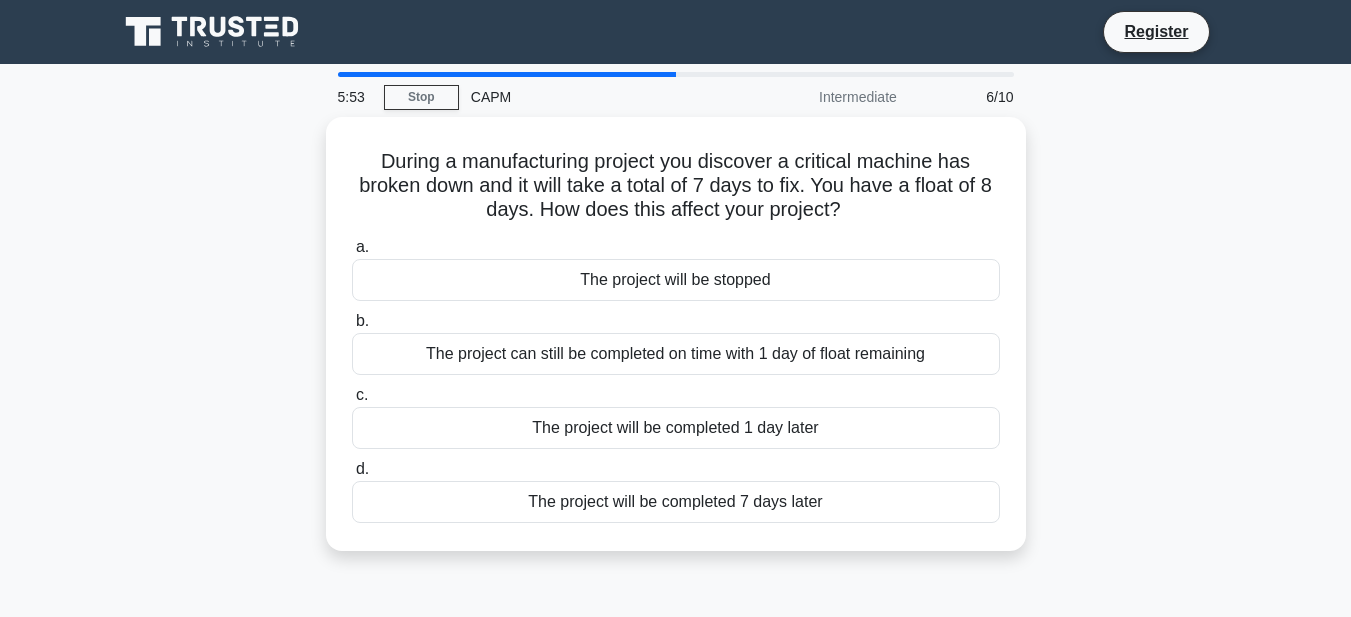 click on "[TIME]
Stop
CAPM
Intermediate
[NUMBER]/10
During a manufacturing project you discover a critical machine has broken down and it will take a total of 7 days to fix. You have a float of 8 days. How does this affect your project?
.spinner_0XTQ{transform-origin:center;animation:spinner_y6GP .75s linear infinite}@keyframes spinner_y6GP{100%{transform:rotate(360deg)}}
a." at bounding box center [675, 572] 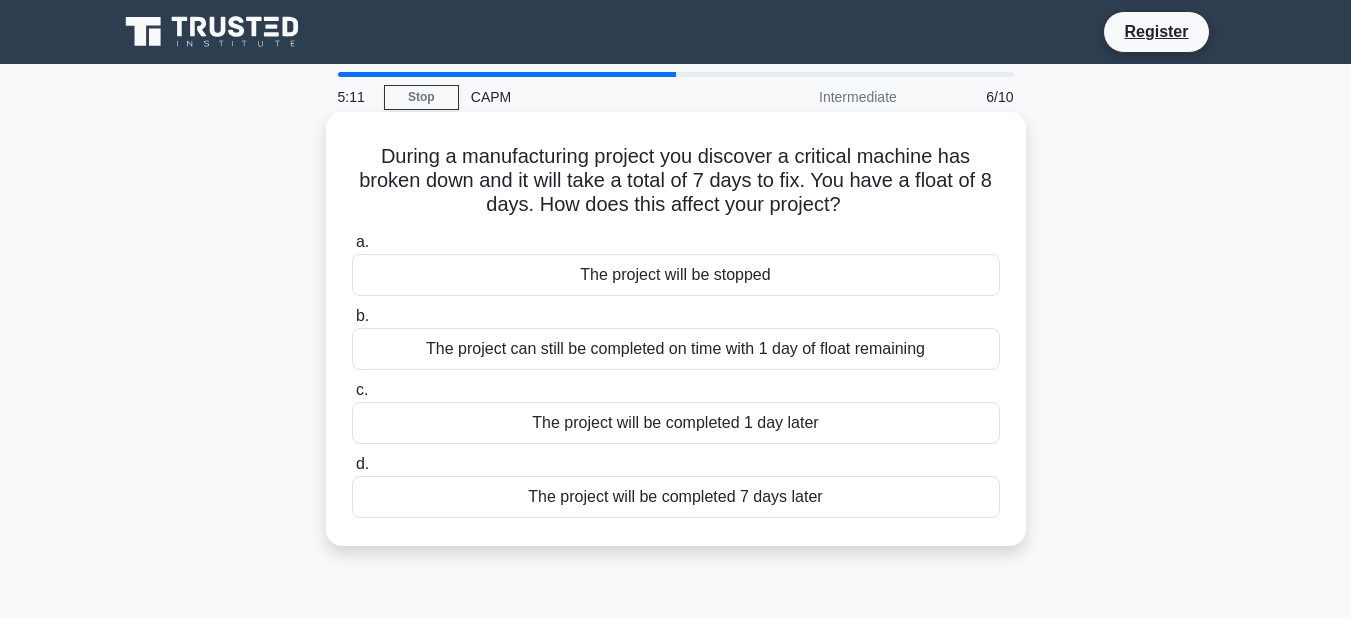 click on "The project can still be completed on time with 1 day of float remaining" at bounding box center [676, 349] 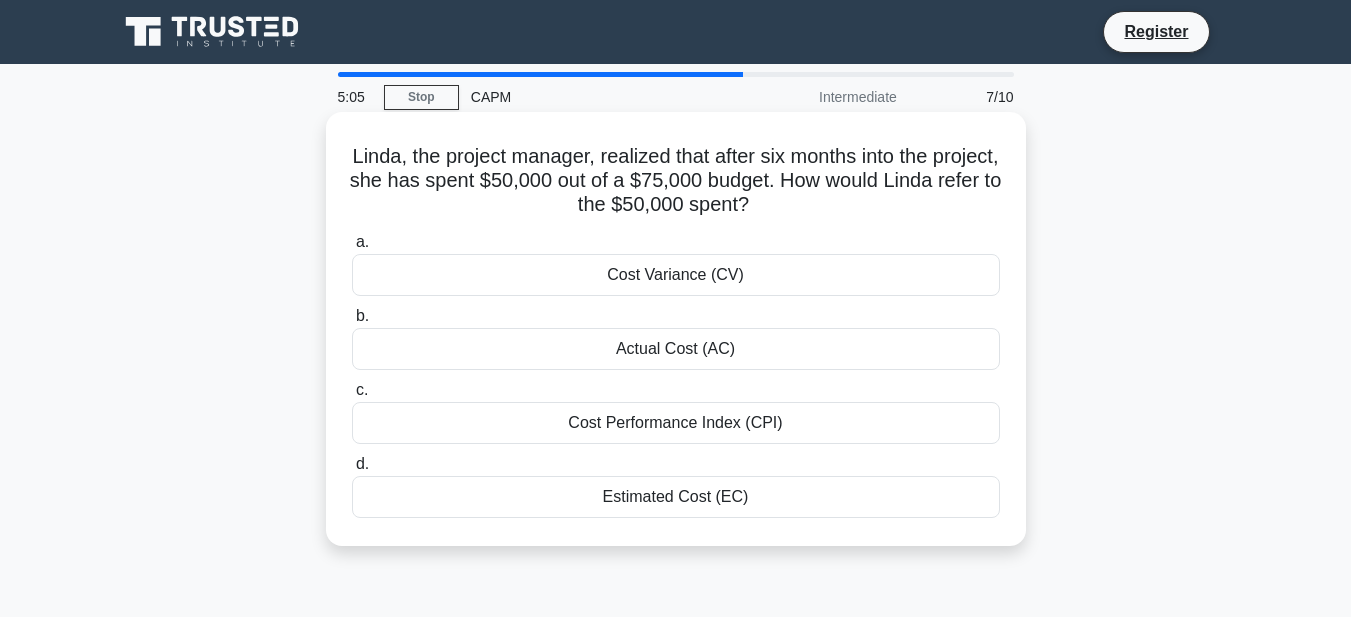 drag, startPoint x: 374, startPoint y: 149, endPoint x: 831, endPoint y: 210, distance: 461.05313 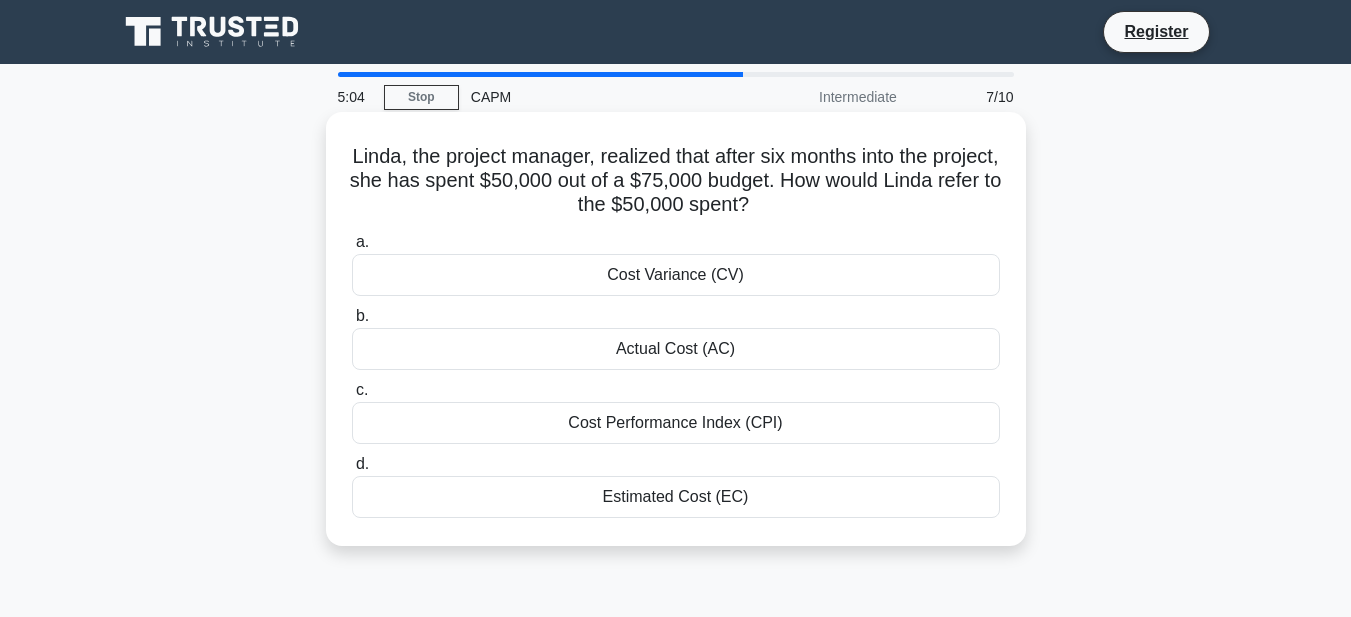 copy on "Linda, the project manager, realized that after six months into the project, she has spent $50,000 out of a $75,000 budget. How would Linda refer to the $50,000 spent?" 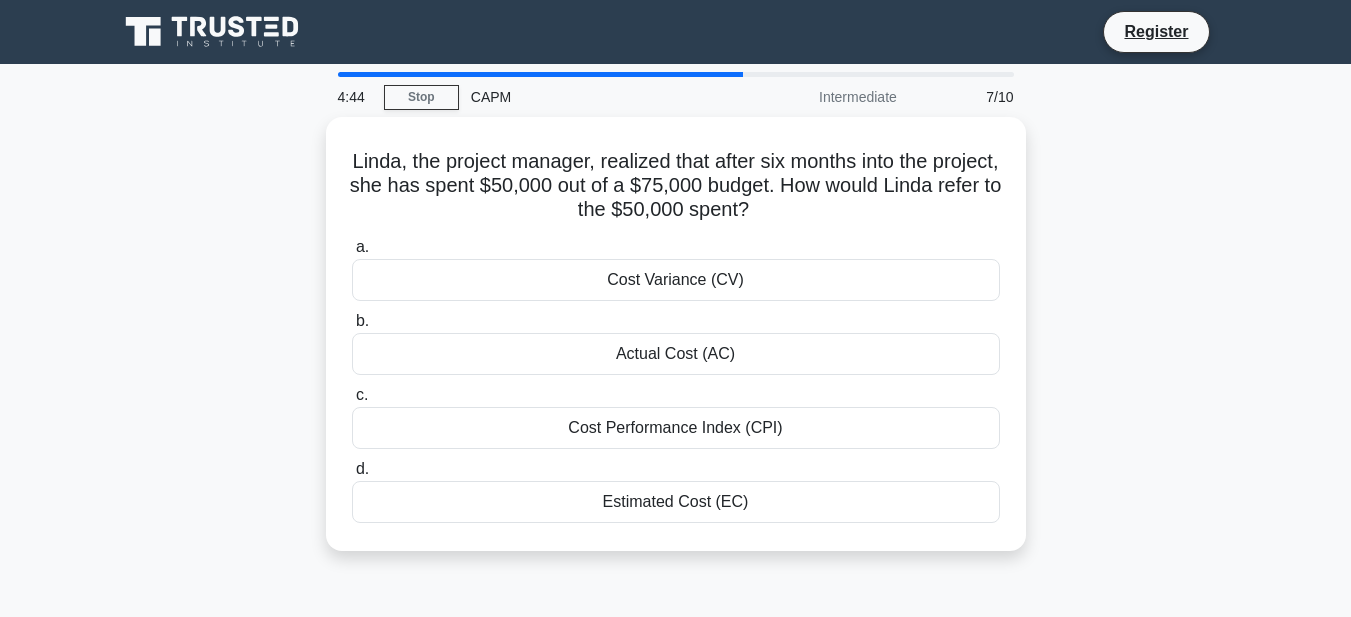 click on "[FIRST], the project manager, realized that after [NUMBER] months into the project, she has spent $[MONEY] out of a $[MONEY] budget. How would [FIRST] refer to the $[MONEY] spent?
.spinner_0XTQ{transform-origin:center;animation:spinner_y6GP .75s linear infinite}@keyframes spinner_y6GP{100%{transform:rotate(360deg)}}
a.
Cost Variance (CV)
b. c. d." at bounding box center [676, 346] 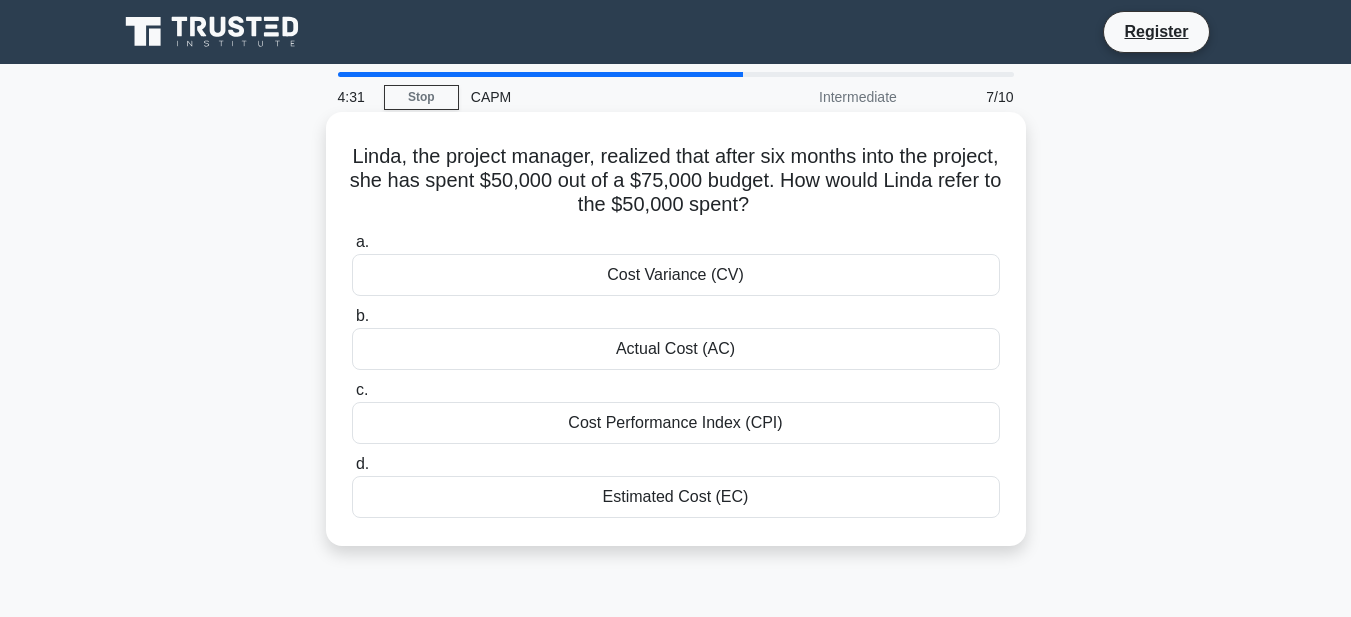 click on "Actual Cost (AC)" at bounding box center [676, 349] 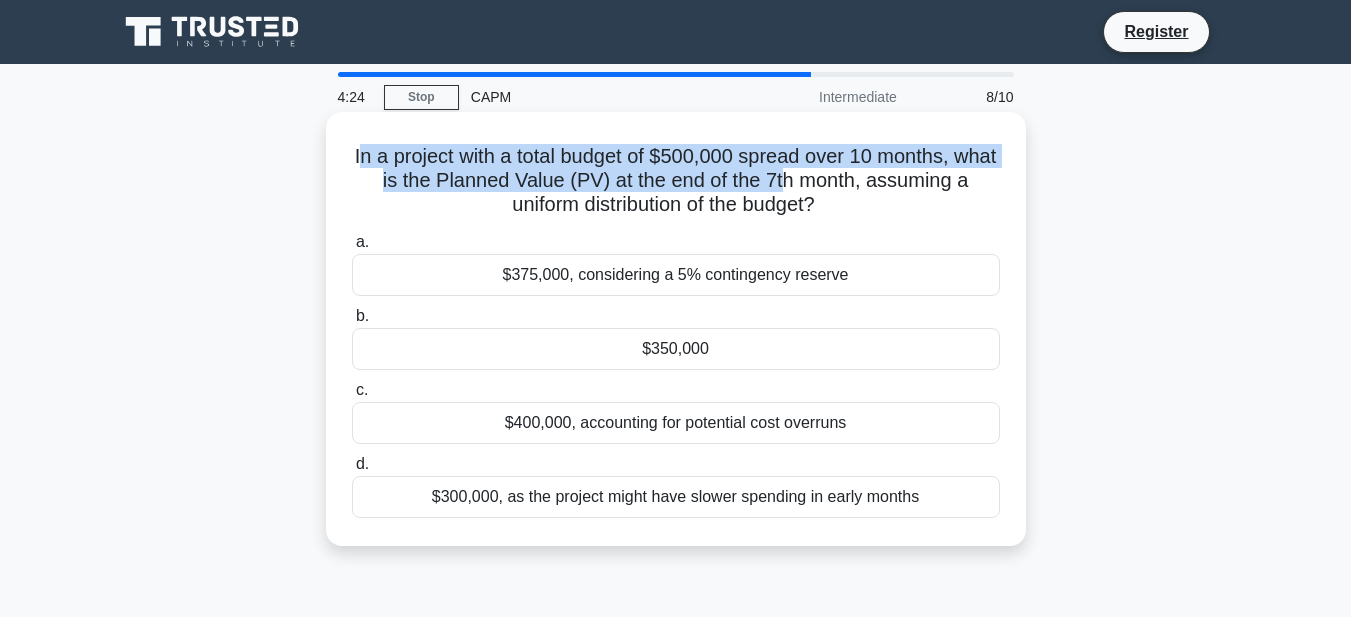 drag, startPoint x: 374, startPoint y: 155, endPoint x: 807, endPoint y: 188, distance: 434.25568 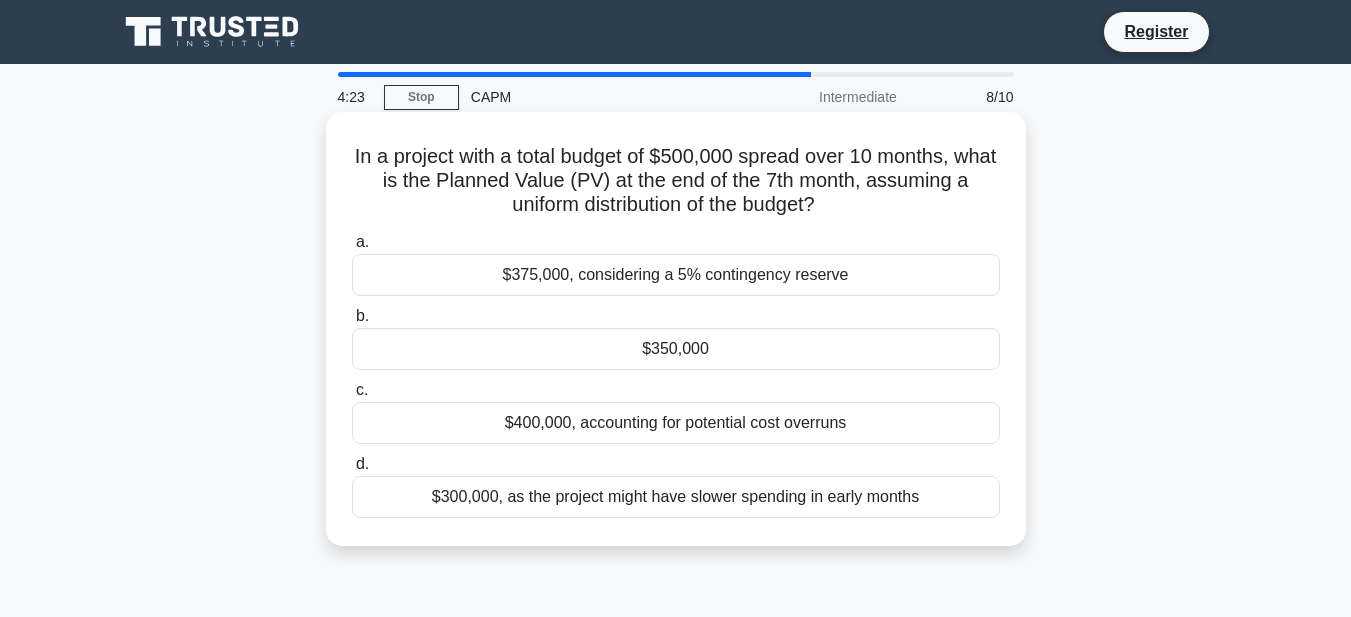 click on "In a project with a total budget of $[MONEY] spread over 10 months, what is the Planned Value (PV) at the end of the 7th month, assuming a uniform distribution of the budget?
.spinner_0XTQ{transform-origin:center;animation:spinner_y6GP .75s linear infinite}@keyframes spinner_y6GP{100%{transform:rotate(360deg)}}
a.
$[MONEY], considering a 5% contingency reserve
b. c. d." at bounding box center [676, 329] 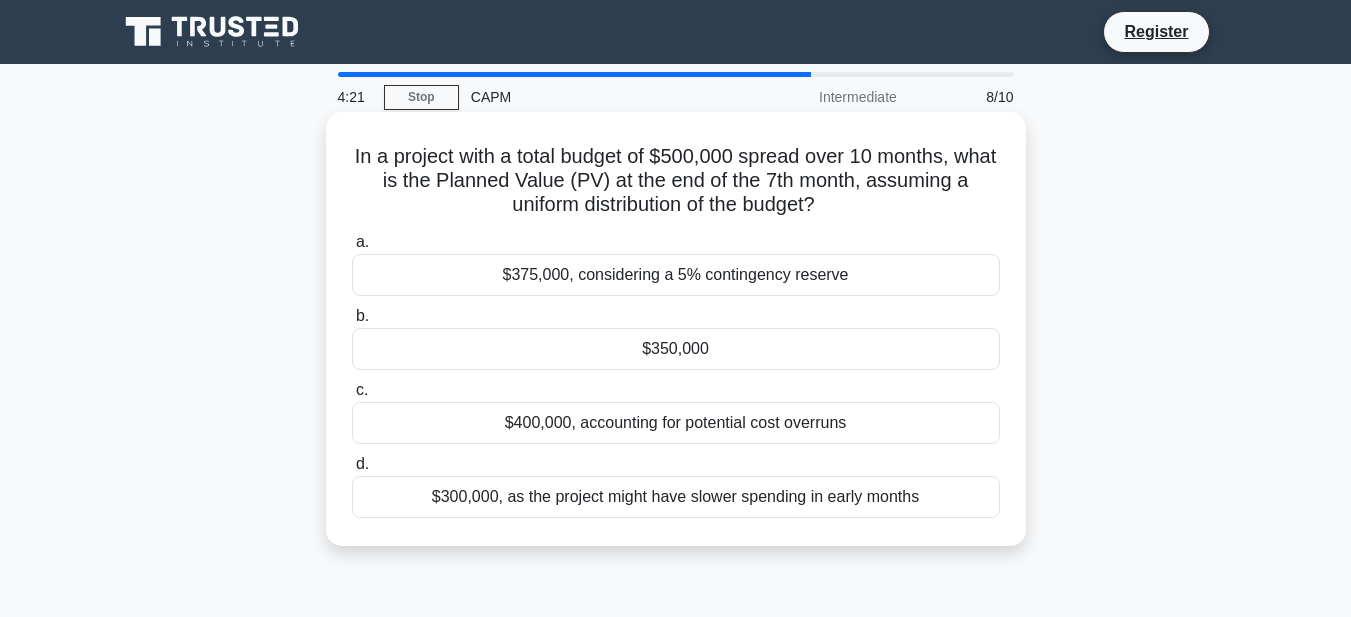 drag, startPoint x: 370, startPoint y: 154, endPoint x: 964, endPoint y: 493, distance: 683.9276 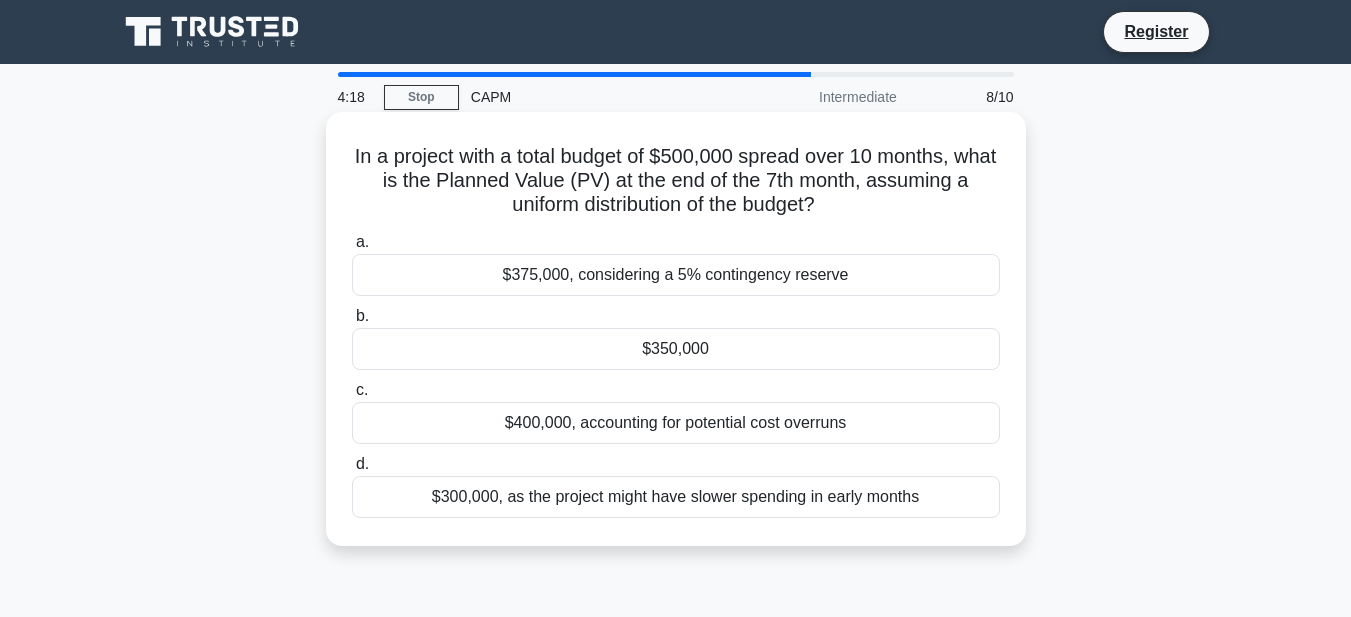 copy on "In a project with a total budget of $[MONEY] spread over 10 months, what is the Planned Value (PV) at the end of the 7th month, assuming a uniform distribution of the budget?
.spinner_0XTQ{transform-origin:center;animation:spinner_y6GP .75s linear infinite}@keyframes spinner_y6GP{100%{transform:rotate(360deg)}}
a.
$[MONEY], considering a 5% contingency reserve
b.
$[MONEY]
c.
$[MONEY], accounting for potential cost overruns
d.
$[MONEY], as the project might have slower spending in early months" 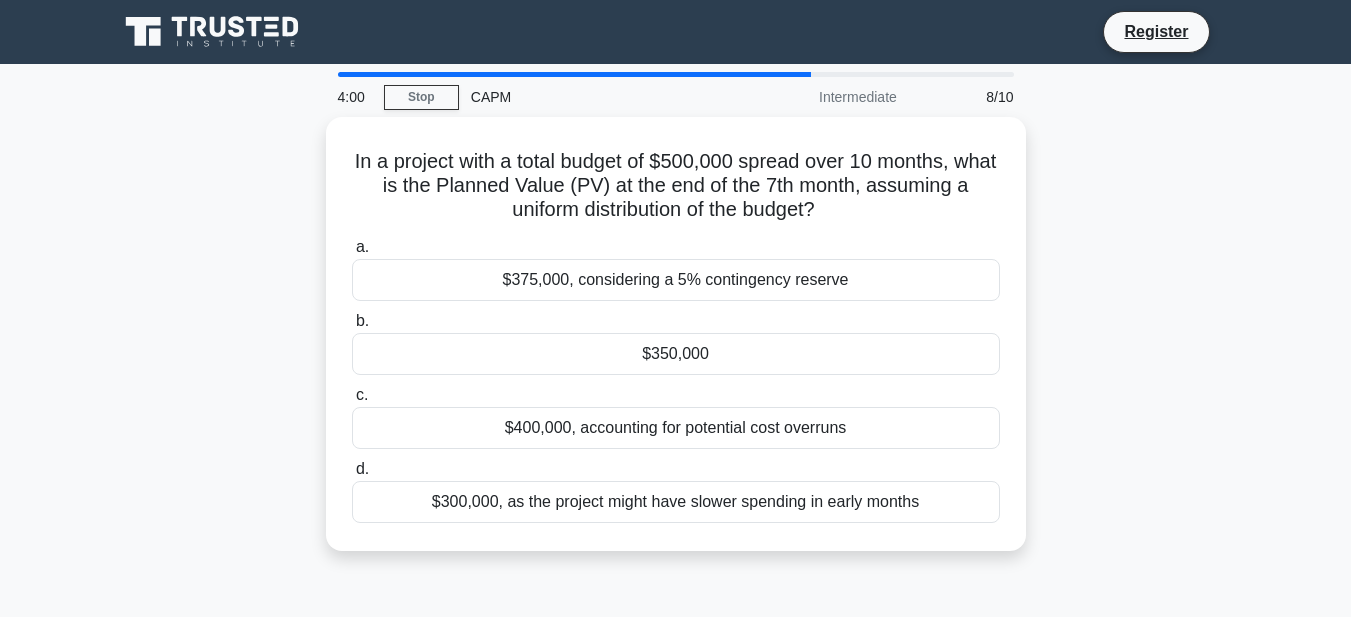 click on "In a project with a total budget of $[MONEY] spread over 10 months, what is the Planned Value (PV) at the end of the 7th month, assuming a uniform distribution of the budget?
.spinner_0XTQ{transform-origin:center;animation:spinner_y6GP .75s linear infinite}@keyframes spinner_y6GP{100%{transform:rotate(360deg)}}
a.
$[MONEY], considering a 5% contingency reserve
b. c." at bounding box center (676, 346) 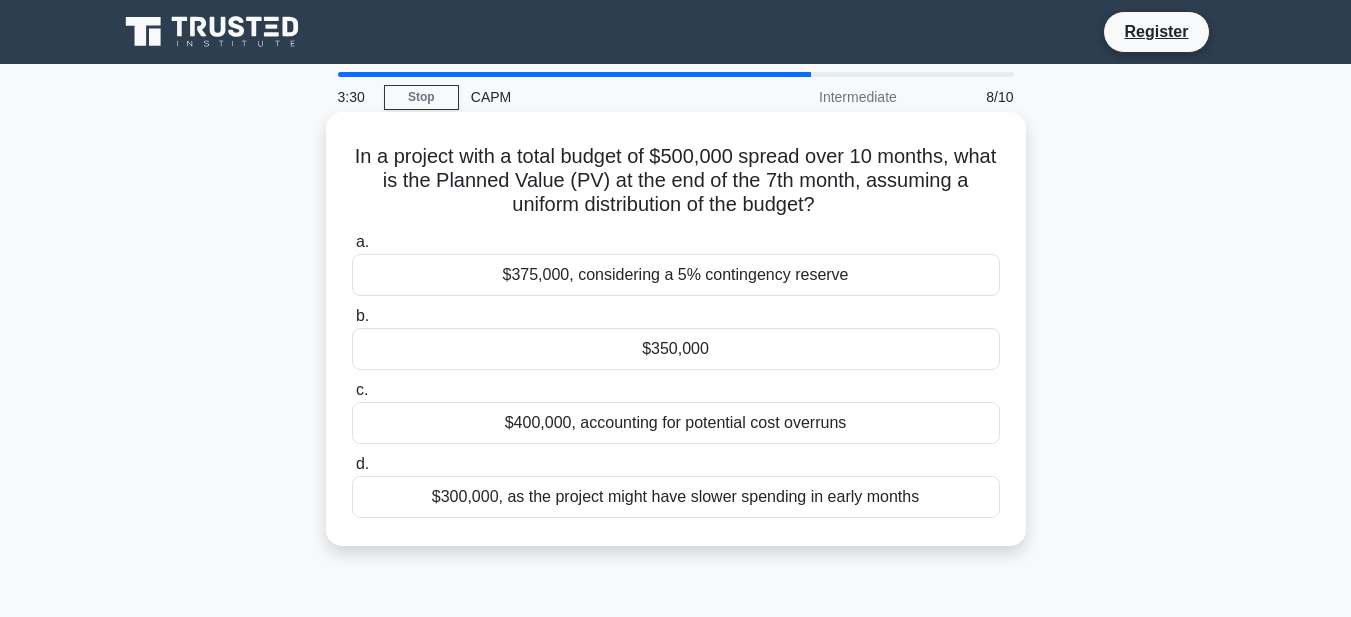 click on "$350,000" at bounding box center [676, 349] 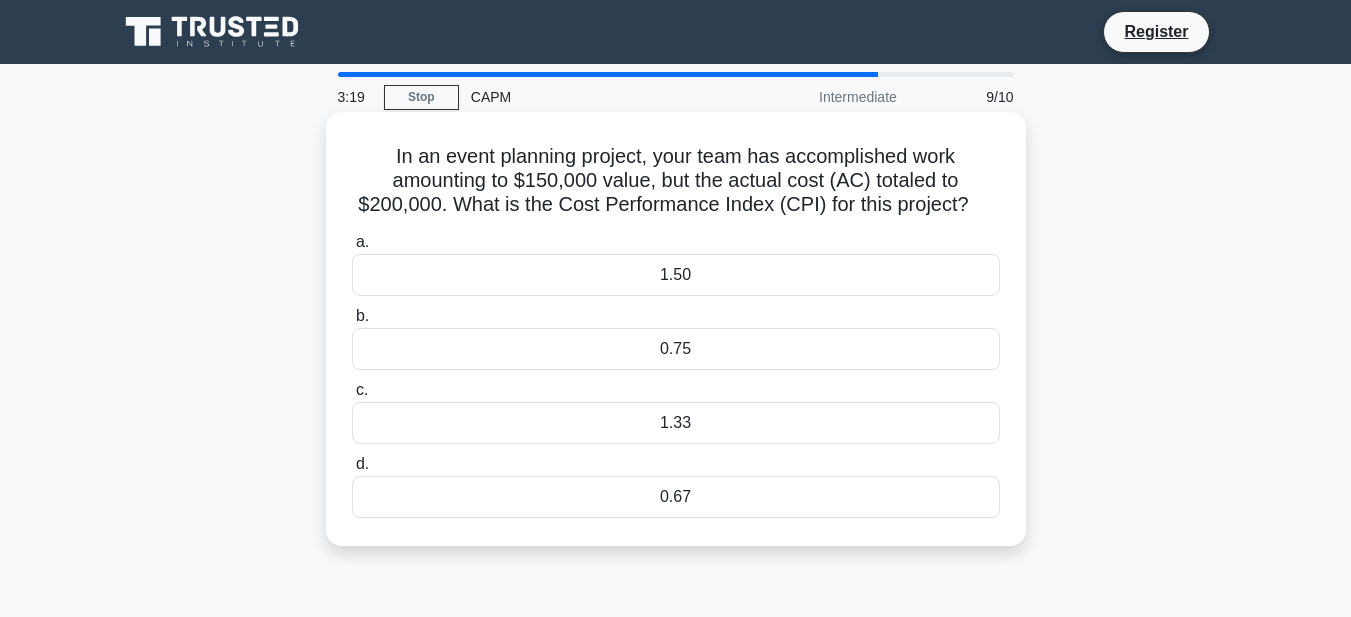 drag, startPoint x: 384, startPoint y: 153, endPoint x: 736, endPoint y: 521, distance: 509.24258 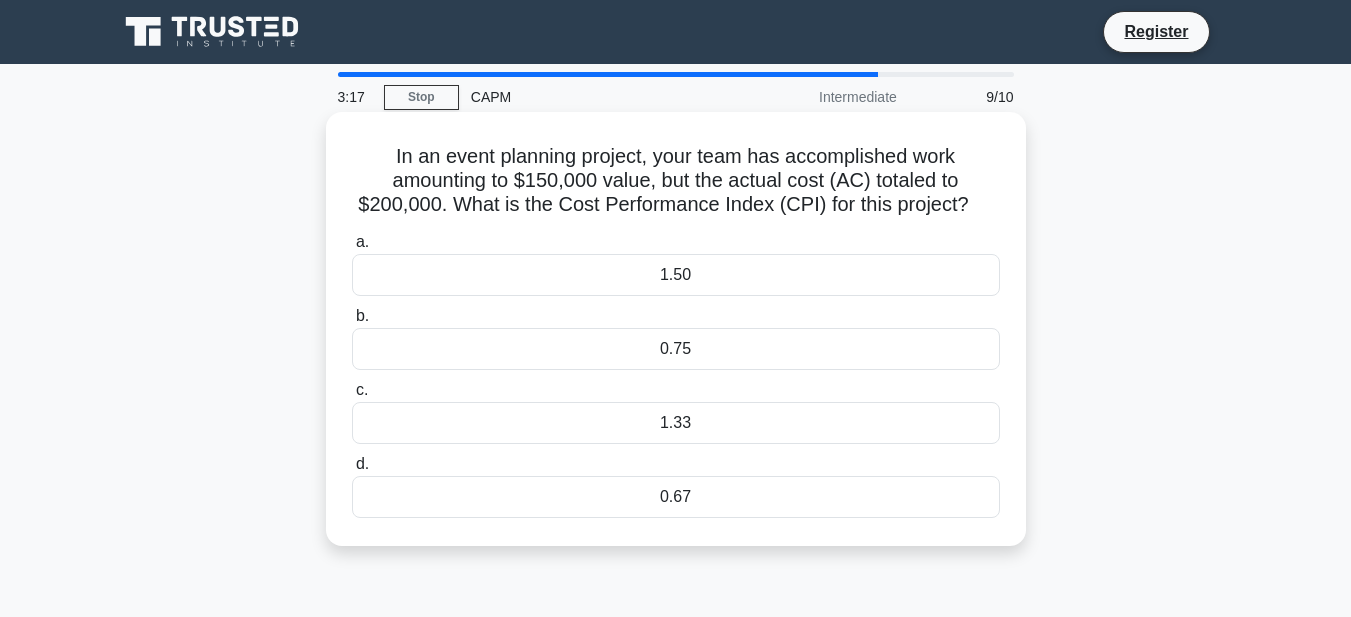 copy on "In an event planning project, your team has accomplished work amounting to $[MONEY] value, but the actual cost (AC) totaled to $[MONEY]. What is the Cost Performance Index (CPI) for this project?
.spinner_0XTQ{transform-origin:center;animation:spinner_y6GP .75s linear infinite}@keyframes spinner_y6GP{100%{transform:rotate(360deg)}}
a.
1.50
b.
0.75
c.
1.33
d.
0.67" 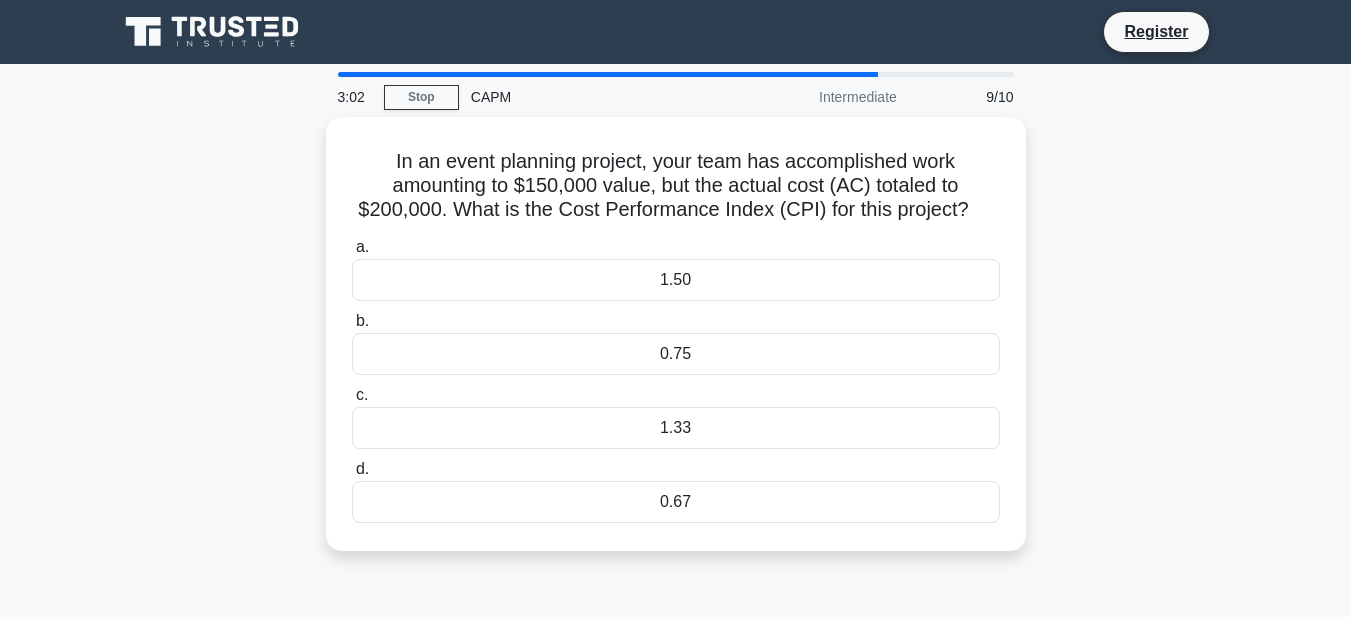 click on "In an event planning project, your team has accomplished work amounting to $[MONEY] value, but the actual cost (AC) totaled to $[MONEY]. What is the Cost Performance Index (CPI) for this project?
.spinner_0XTQ{transform-origin:center;animation:spinner_y6GP .75s linear infinite}@keyframes spinner_y6GP{100%{transform:rotate(360deg)}}
a.
1.50
b." at bounding box center [676, 346] 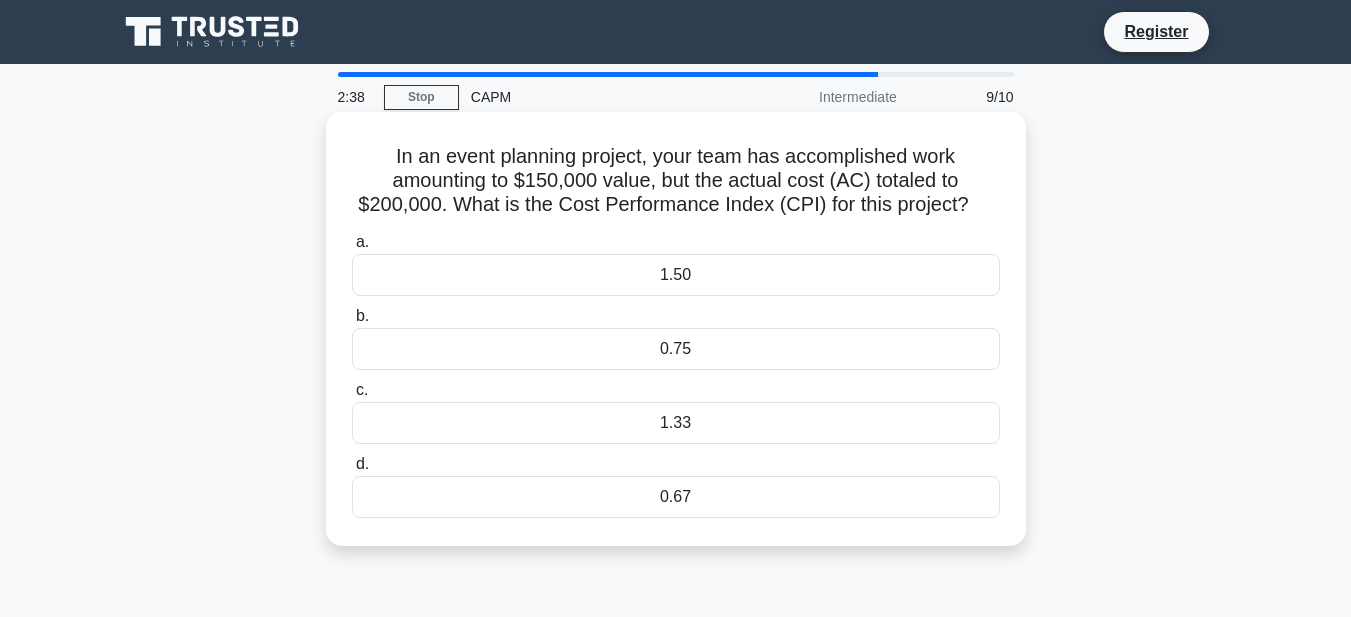 click on "0.75" at bounding box center (676, 349) 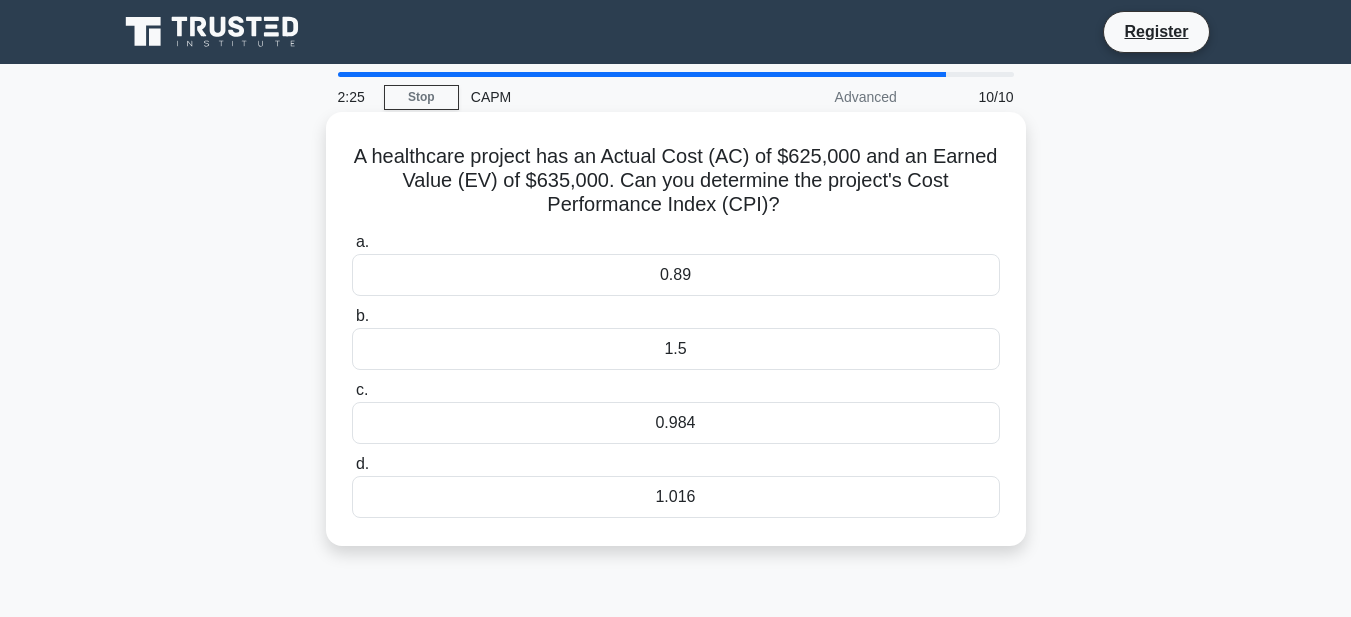 drag, startPoint x: 353, startPoint y: 152, endPoint x: 750, endPoint y: 495, distance: 524.6503 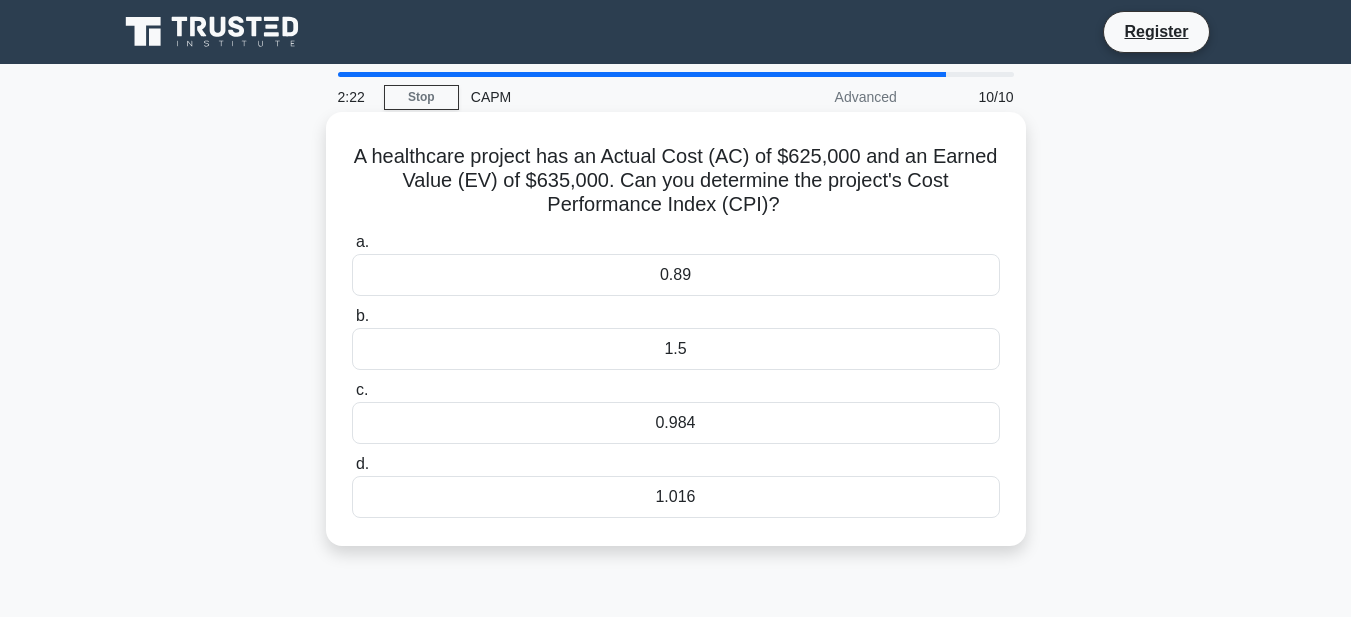 copy on "A healthcare project has an Actual Cost (AC) of $[MONEY] and an Earned Value (EV) of $[MONEY]. Can you determine the project's Cost Performance Index (CPI)?
.spinner_0XTQ{transform-origin:center;animation:spinner_y6GP .75s linear infinite}@keyframes spinner_y6GP{100%{transform:rotate(360deg)}}
a.
0.89
b.
1.5
c.
0.984
d.
1.016" 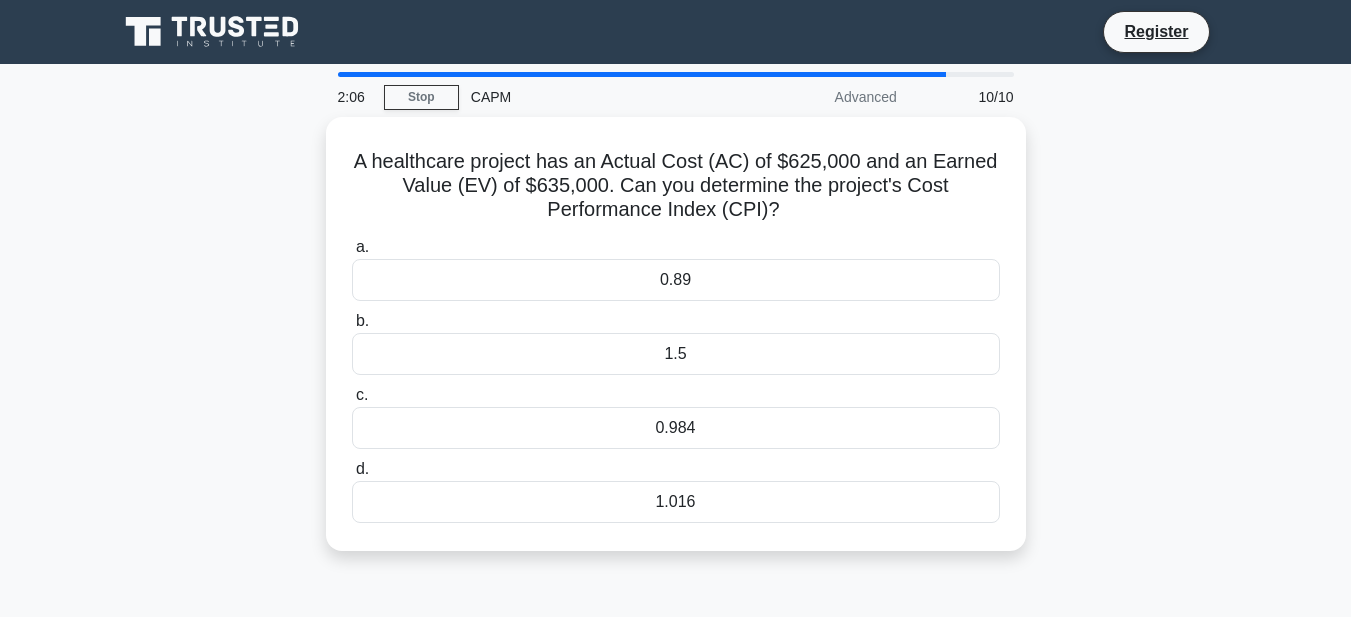 click on "A healthcare project has an Actual Cost (AC) of $625,000 and an Earned Value (EV) of $635,000. Can you determine the project's Cost Performance Index (CPI)?
.spinner_0XTQ{transform-origin:center;animation:spinner_y6GP .75s linear infinite}@keyframes spinner_y6GP{100%{transform:rotate(360deg)}}
a.
0.89
b. c. d." at bounding box center [676, 346] 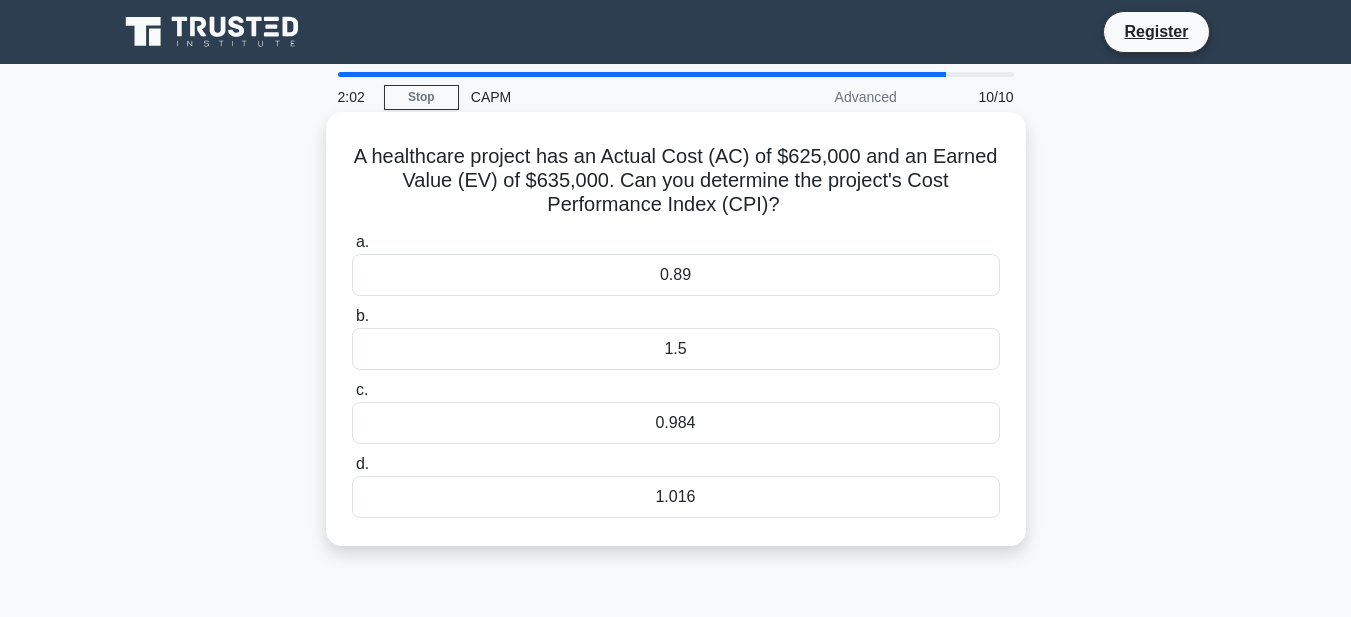 click on "1.016" at bounding box center (676, 497) 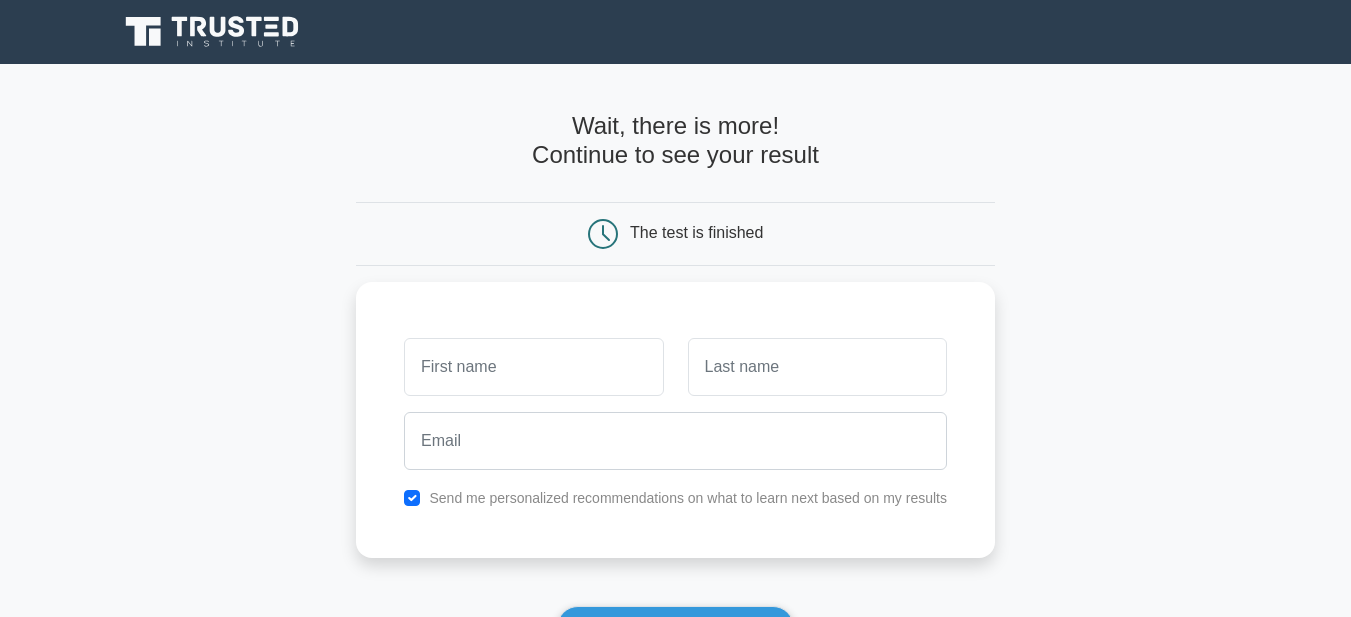 scroll, scrollTop: 0, scrollLeft: 0, axis: both 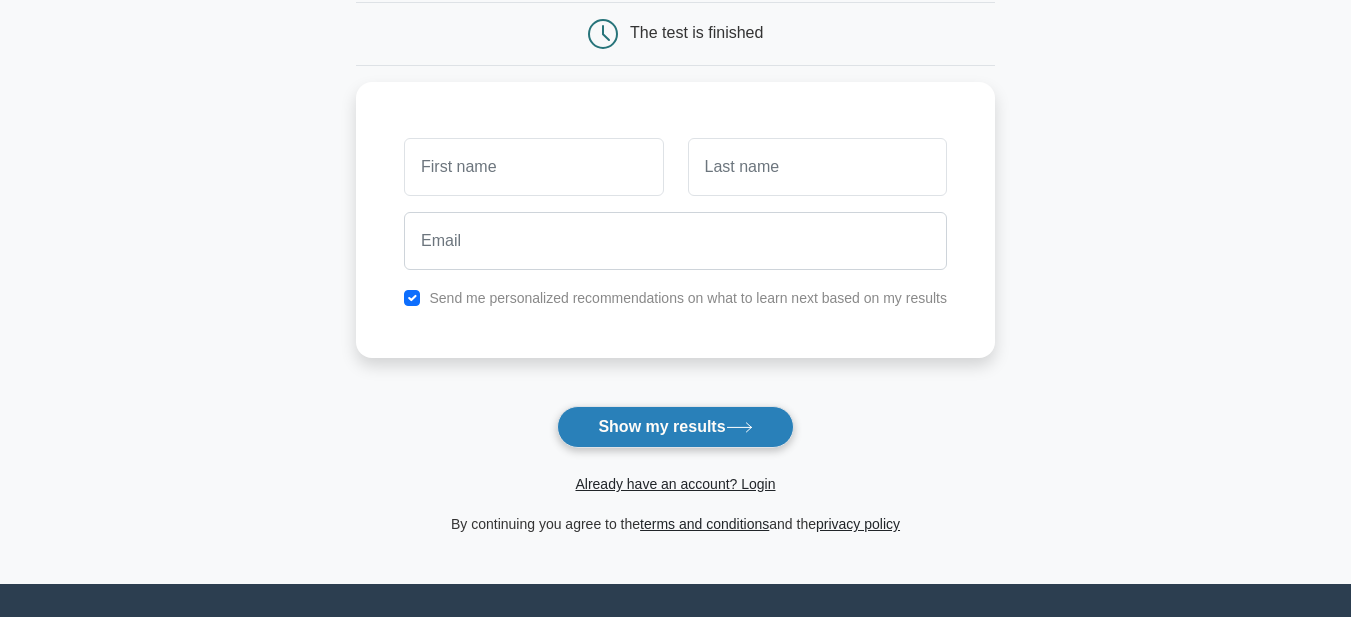 click on "Show my results" at bounding box center (675, 427) 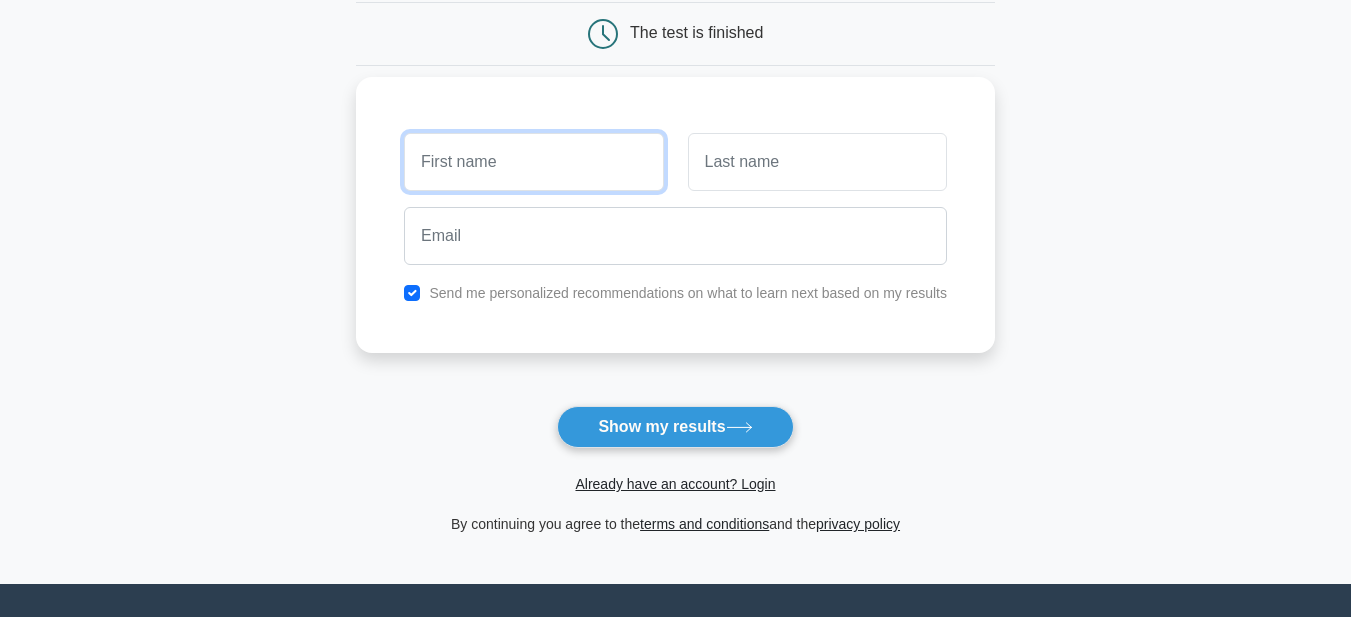 click at bounding box center (533, 162) 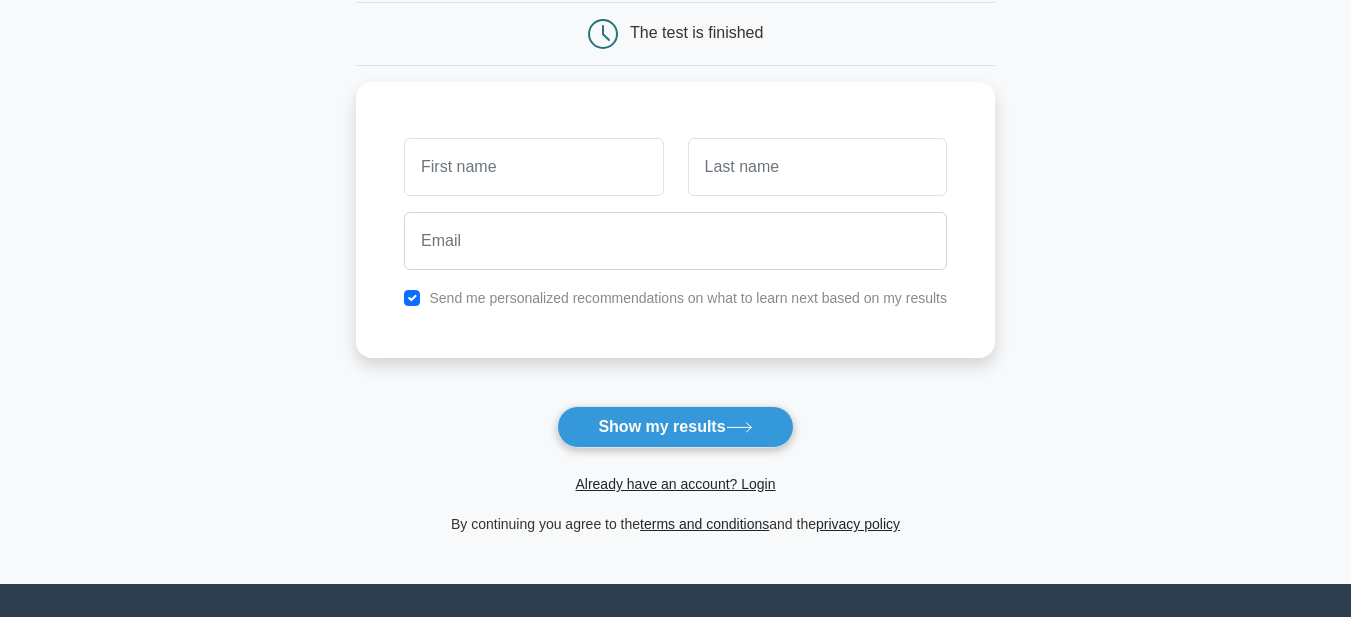click on "Wait, there is more! Continue to see your result
The test is finished
and the" at bounding box center [675, 224] 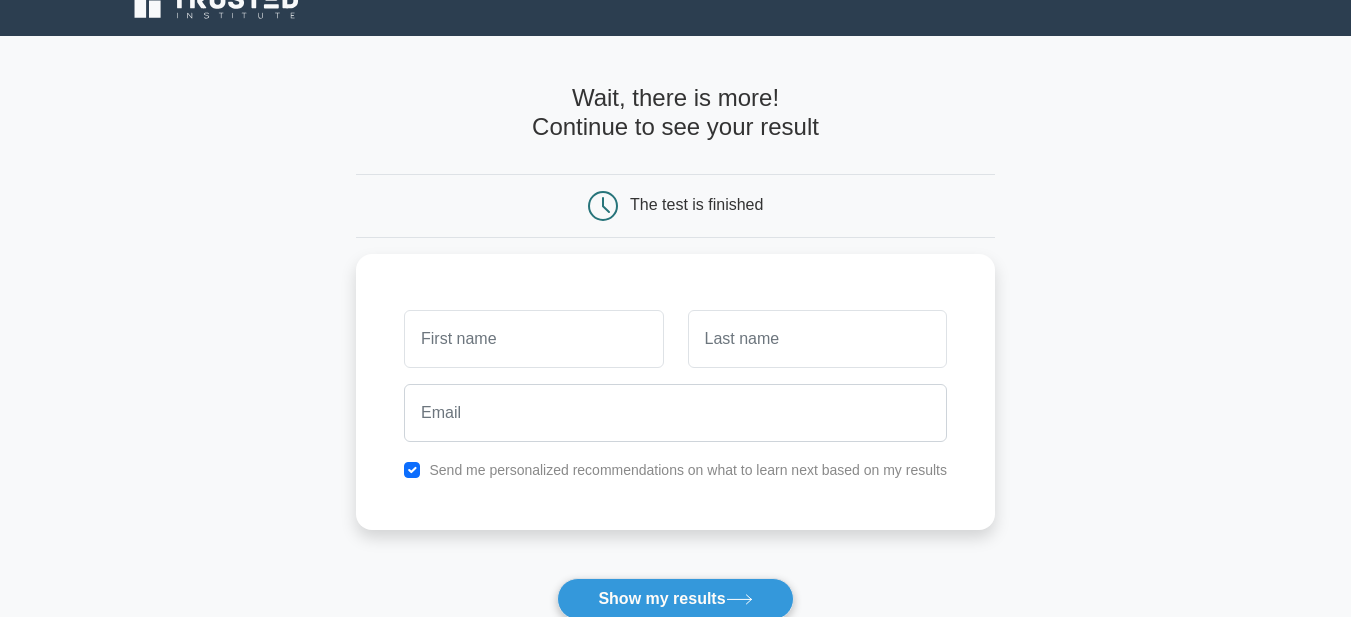 scroll, scrollTop: 0, scrollLeft: 0, axis: both 